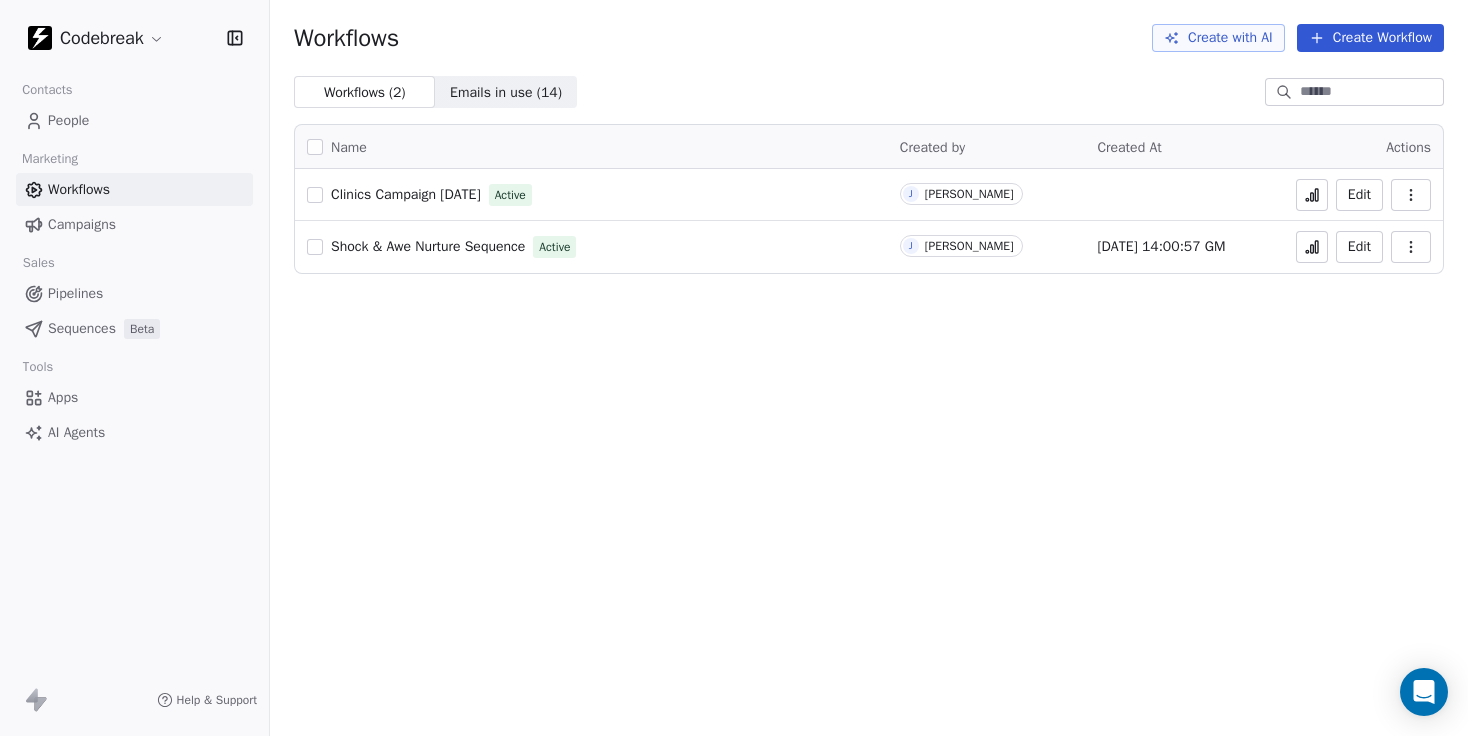 scroll, scrollTop: 0, scrollLeft: 0, axis: both 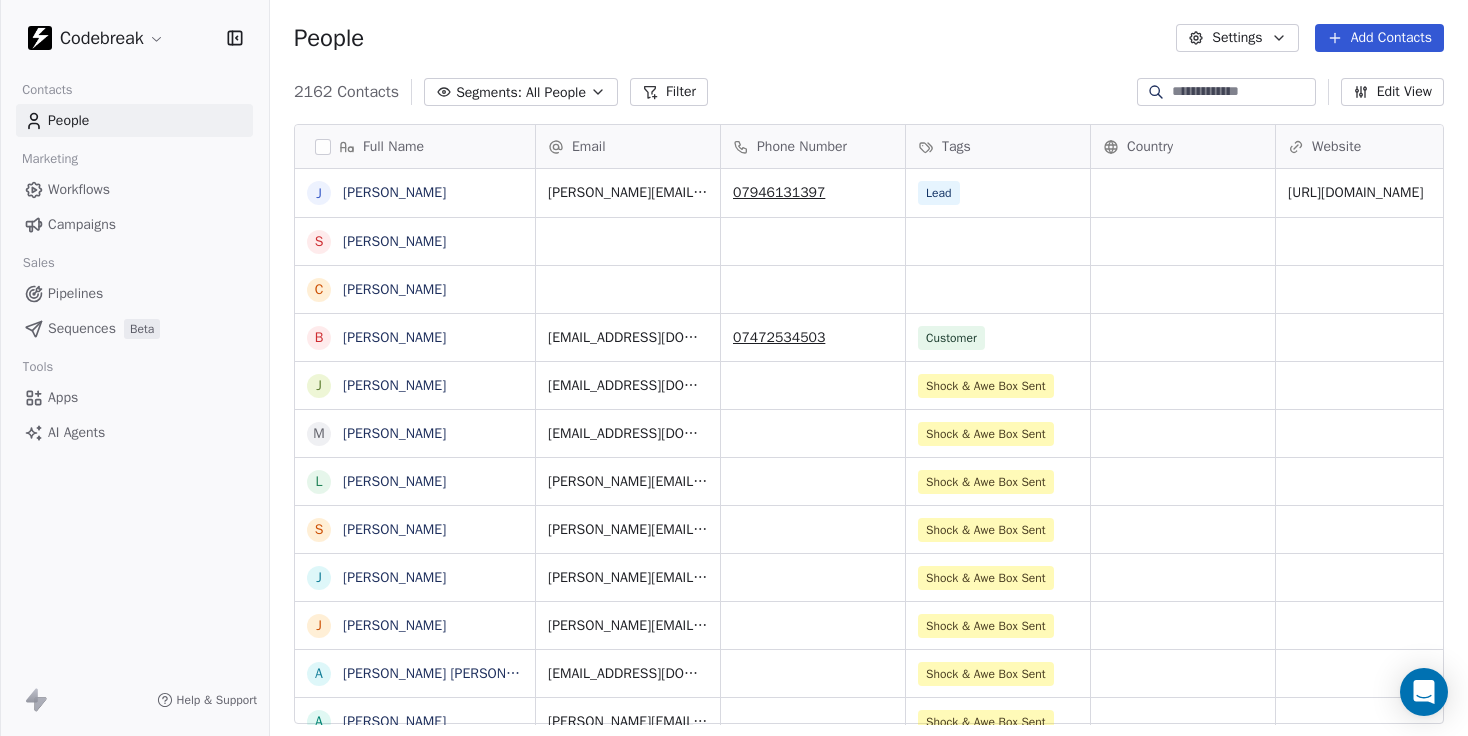 click on "Tags" at bounding box center (956, 147) 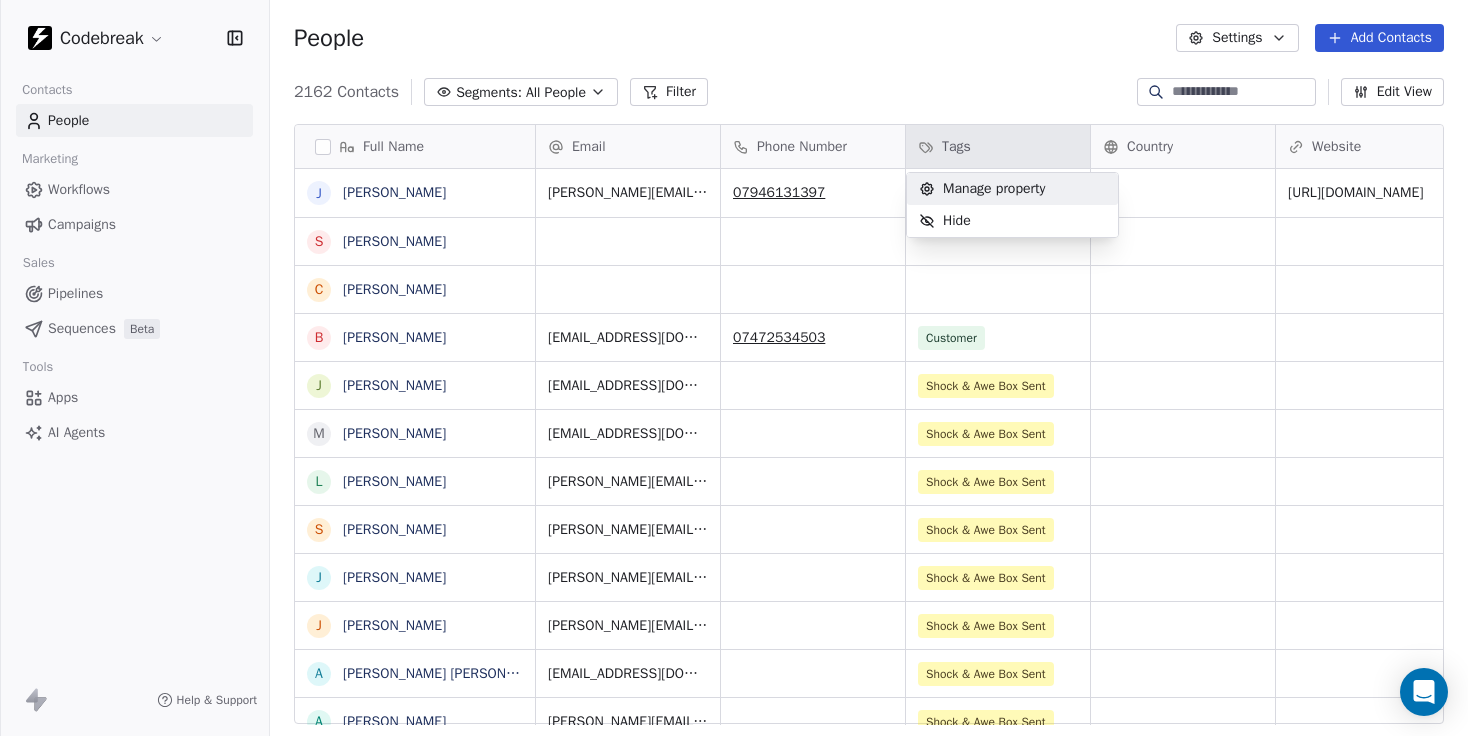 click on "Manage property" at bounding box center [994, 189] 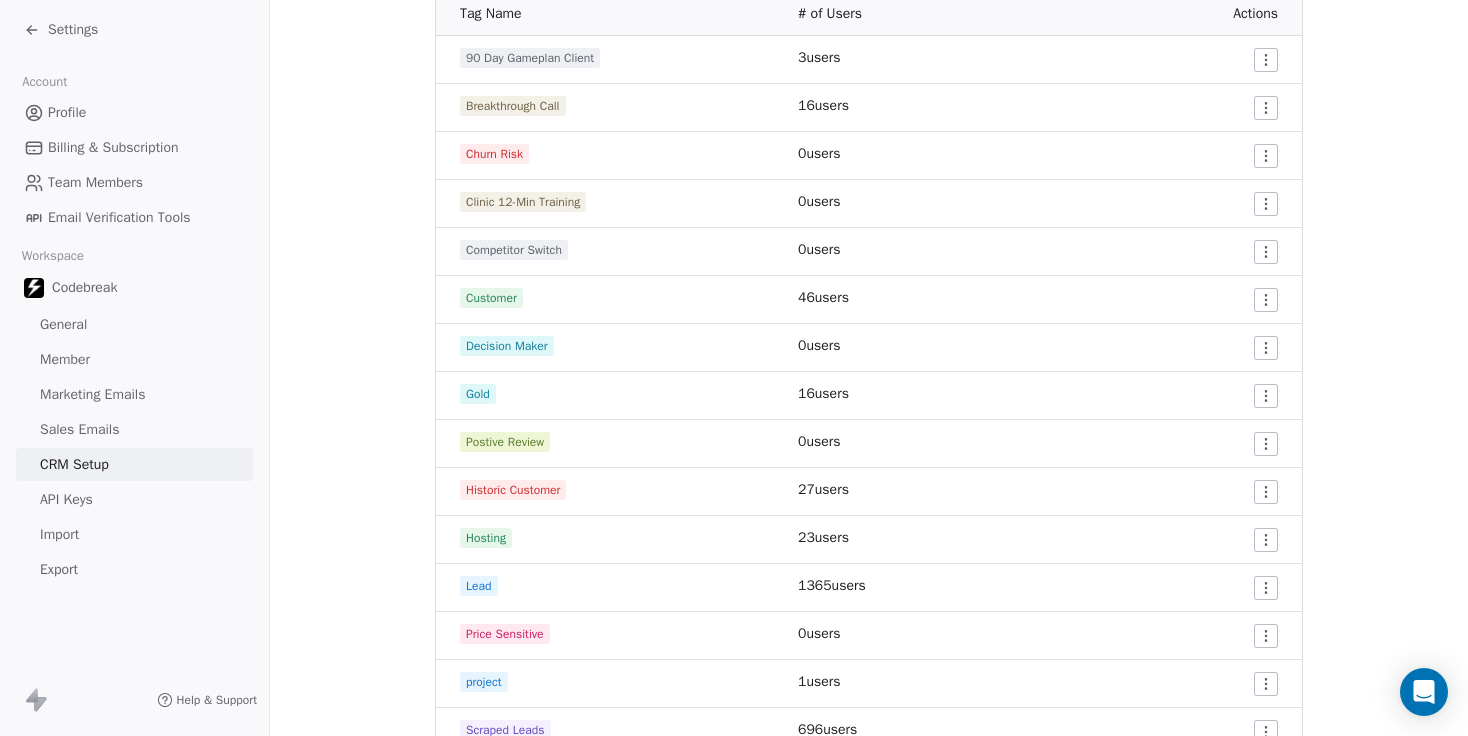 scroll, scrollTop: 354, scrollLeft: 0, axis: vertical 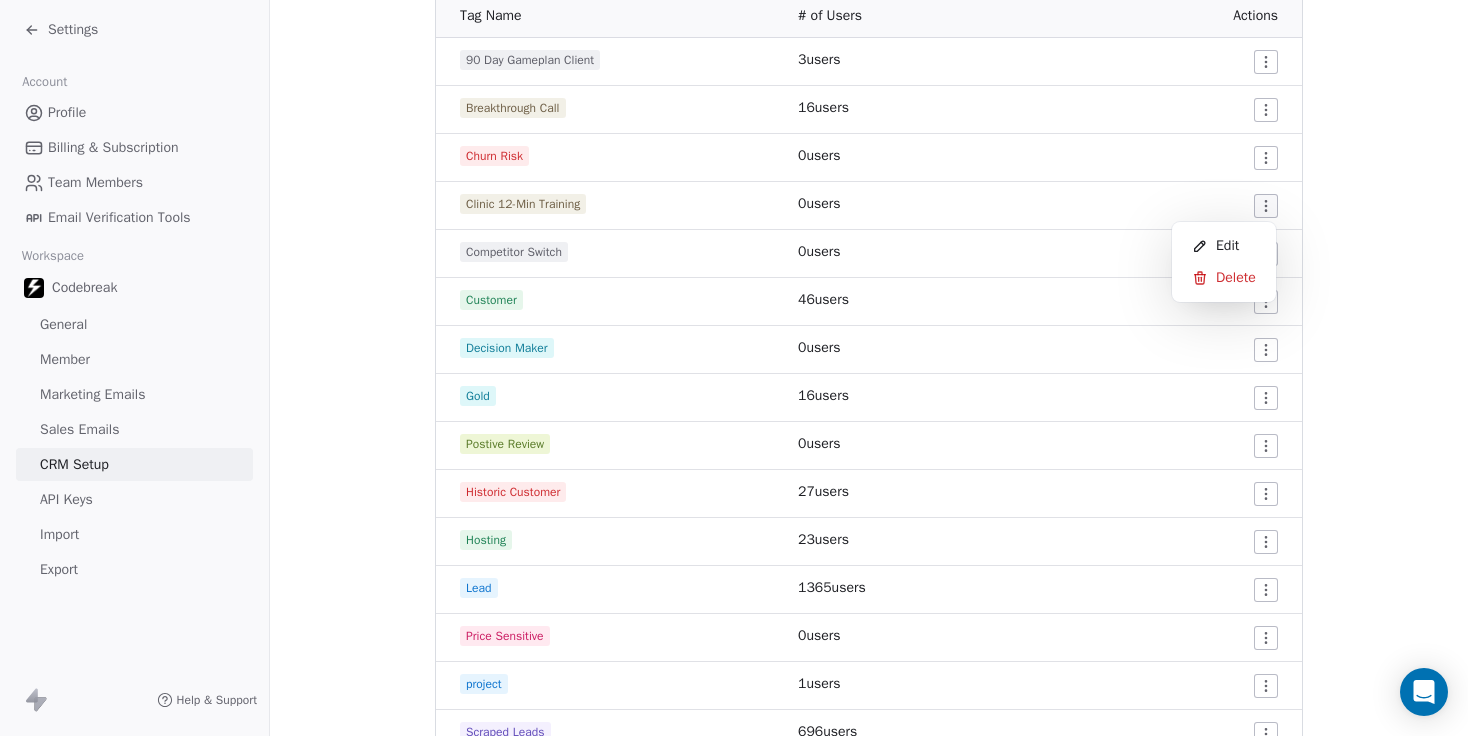 click on "Settings Account Profile Billing & Subscription Team Members Email Verification Tools Workspace Codebreak General Member Marketing Emails Sales Emails CRM Setup API Keys Import Export Help & Support CRM Setup Manage people properties and other relevant settings. Contact Properties Contact Properties Tags Tags Status Status Tags Use tags to group or organize your contacts Create New Tag Tag Name # of Users Actions 90 Day Gameplan Client 3  users Breakthrough Call 16  users Churn Risk 0  users Clinic 12-Min Training 0  users Competitor Switch 0  users Customer 46  users Decision Maker 0  users Gold 16  users Postive Review 0  users Historic Customer 27  users Hosting 23  users Lead 1365  users Price Sensitive 0  users project 1  users Scraped Leads 696  users Shock & Awe Box Returned 6  users Shock & Awe Box Sent 75  users Silver 4  users VIP 0  users Webinar Attendee 0  users
Edit Delete" at bounding box center [734, 368] 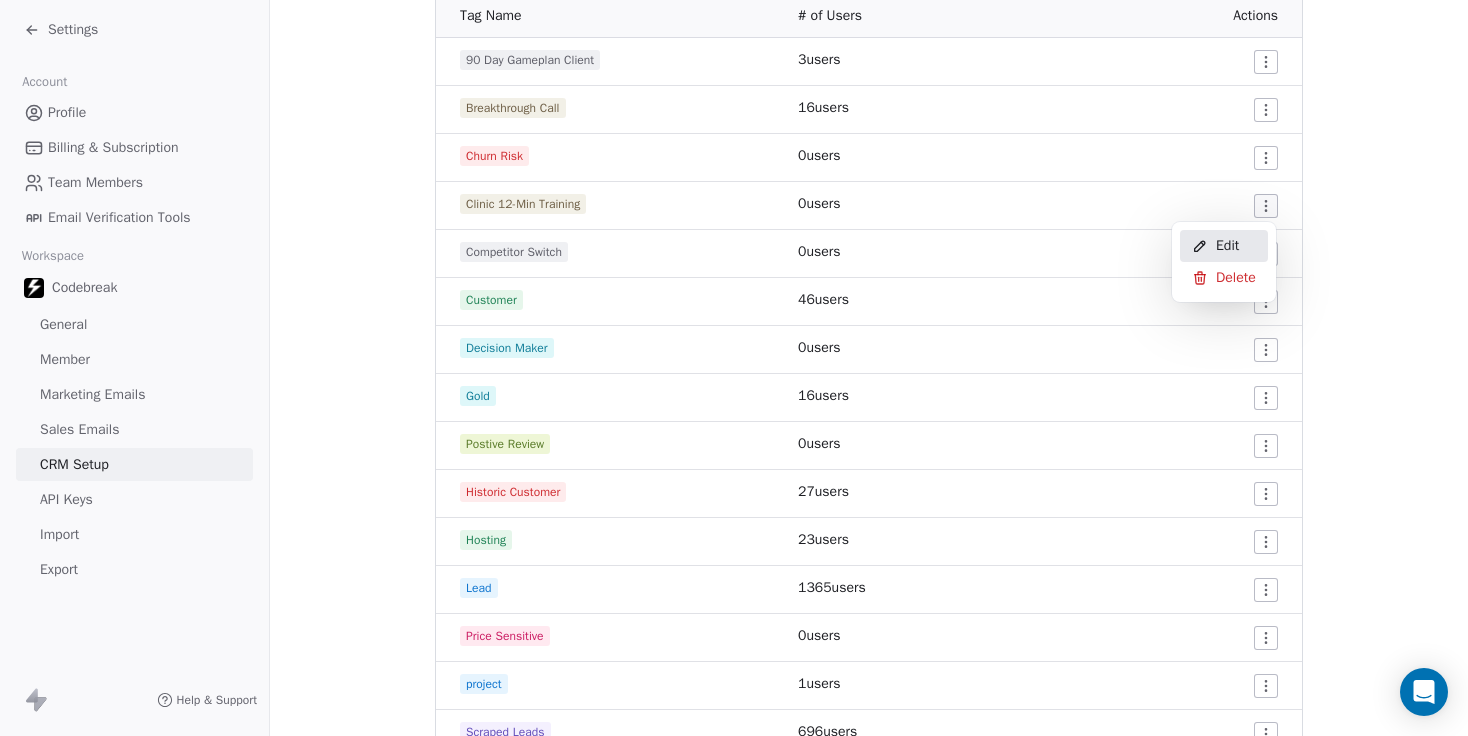 click on "Edit" at bounding box center [1227, 246] 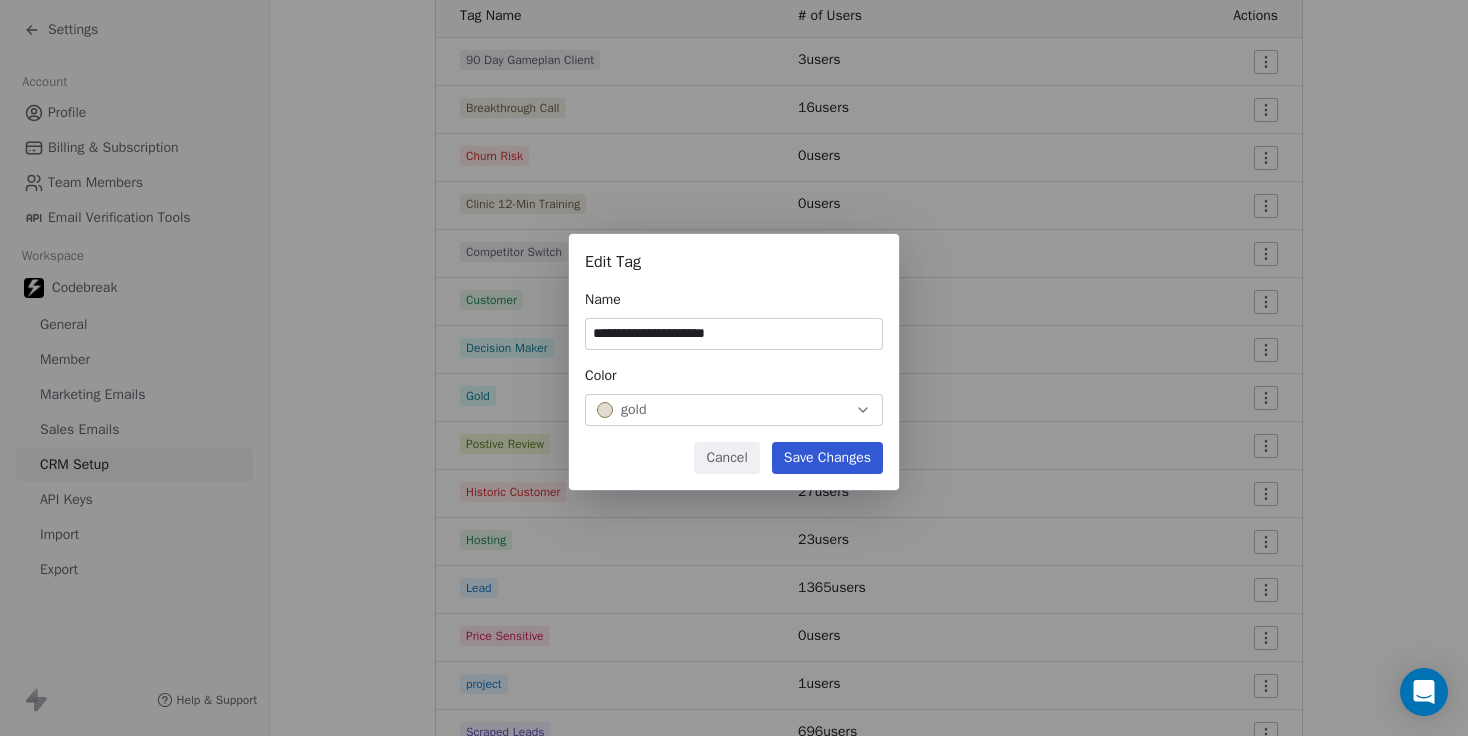 click on "Save Changes" at bounding box center [827, 458] 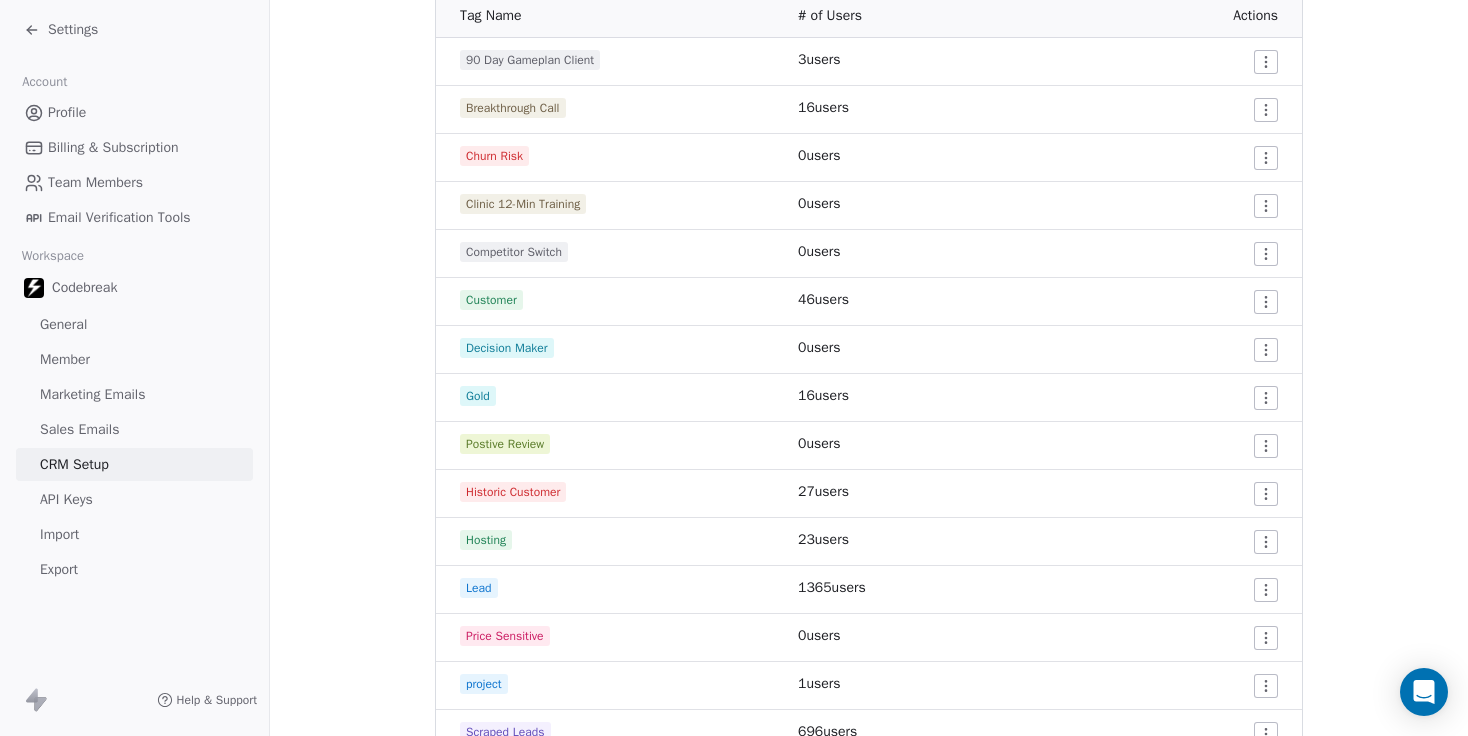 click 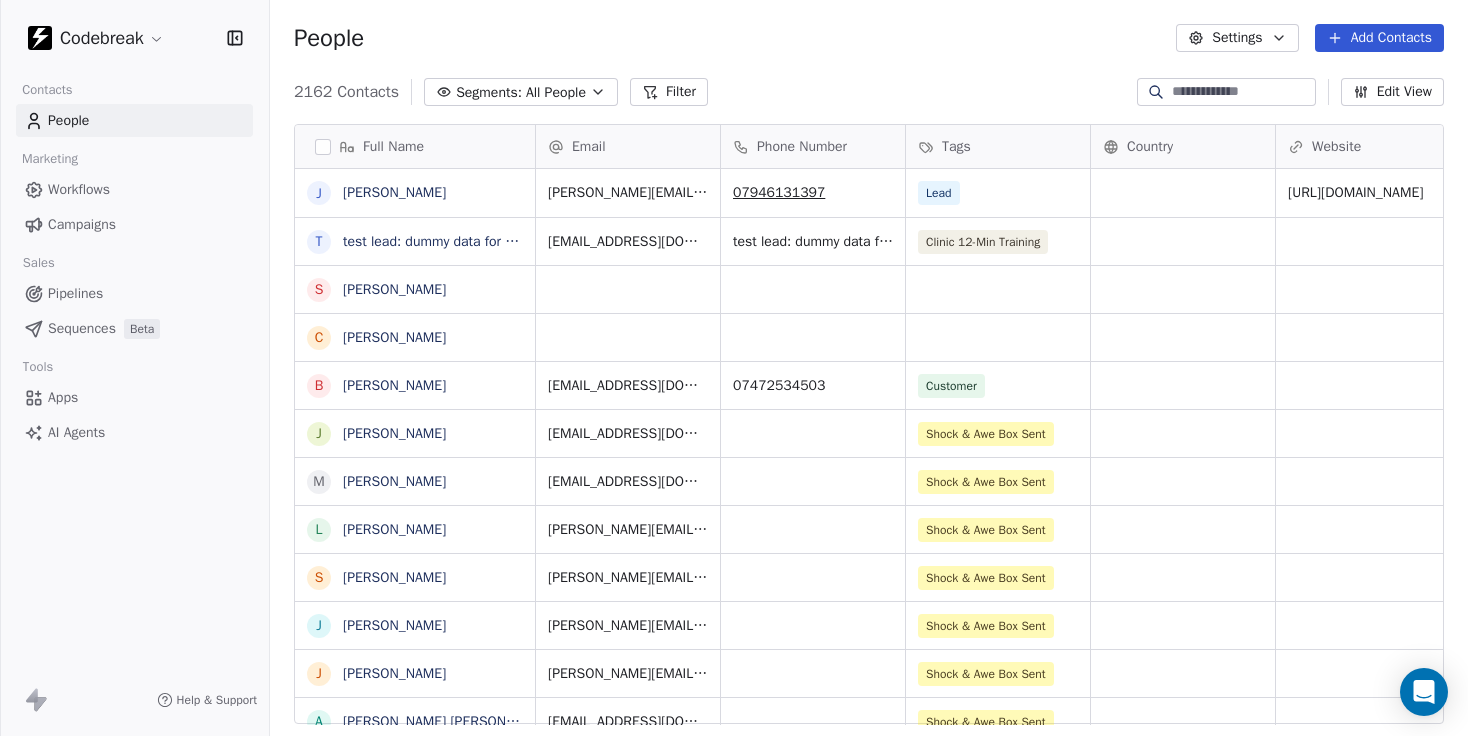 scroll, scrollTop: 1, scrollLeft: 1, axis: both 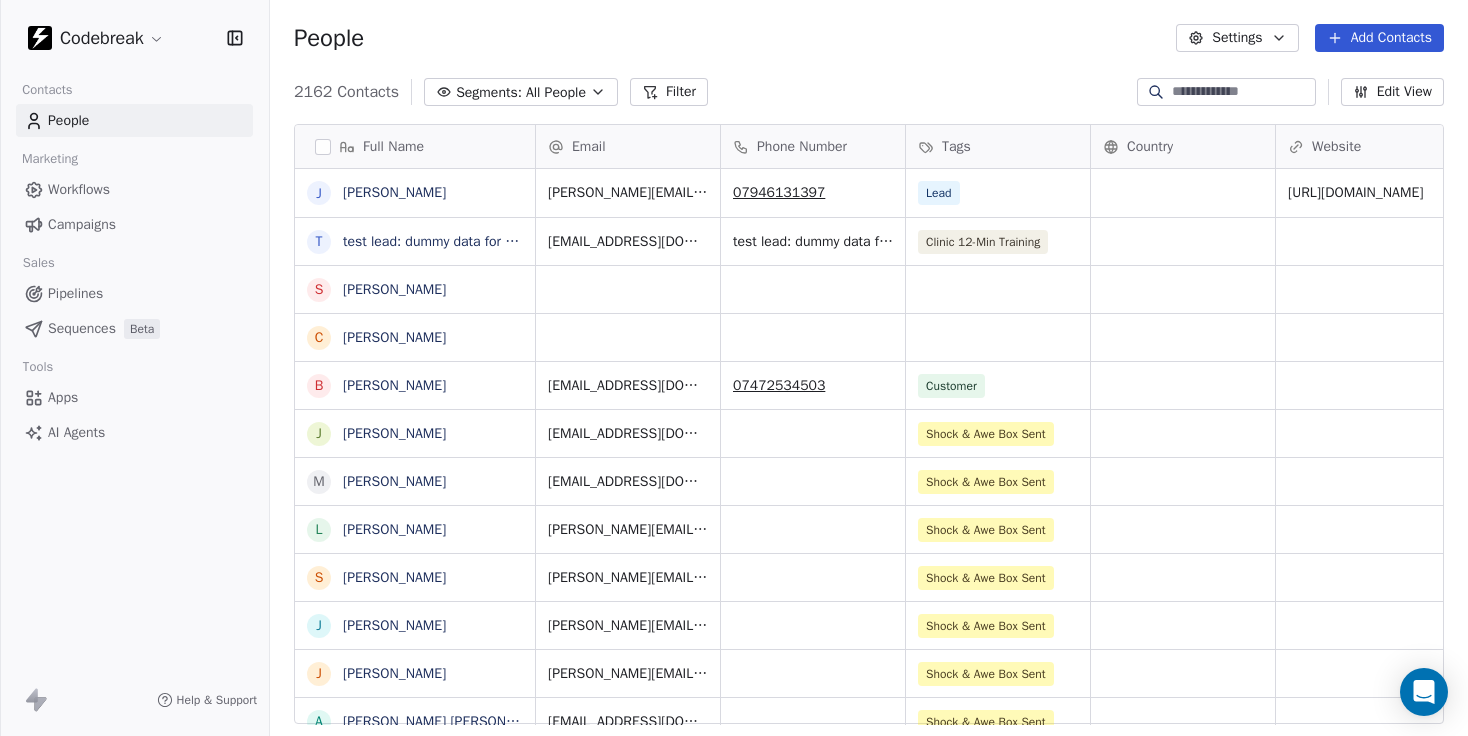 click on "Workflows" at bounding box center [79, 189] 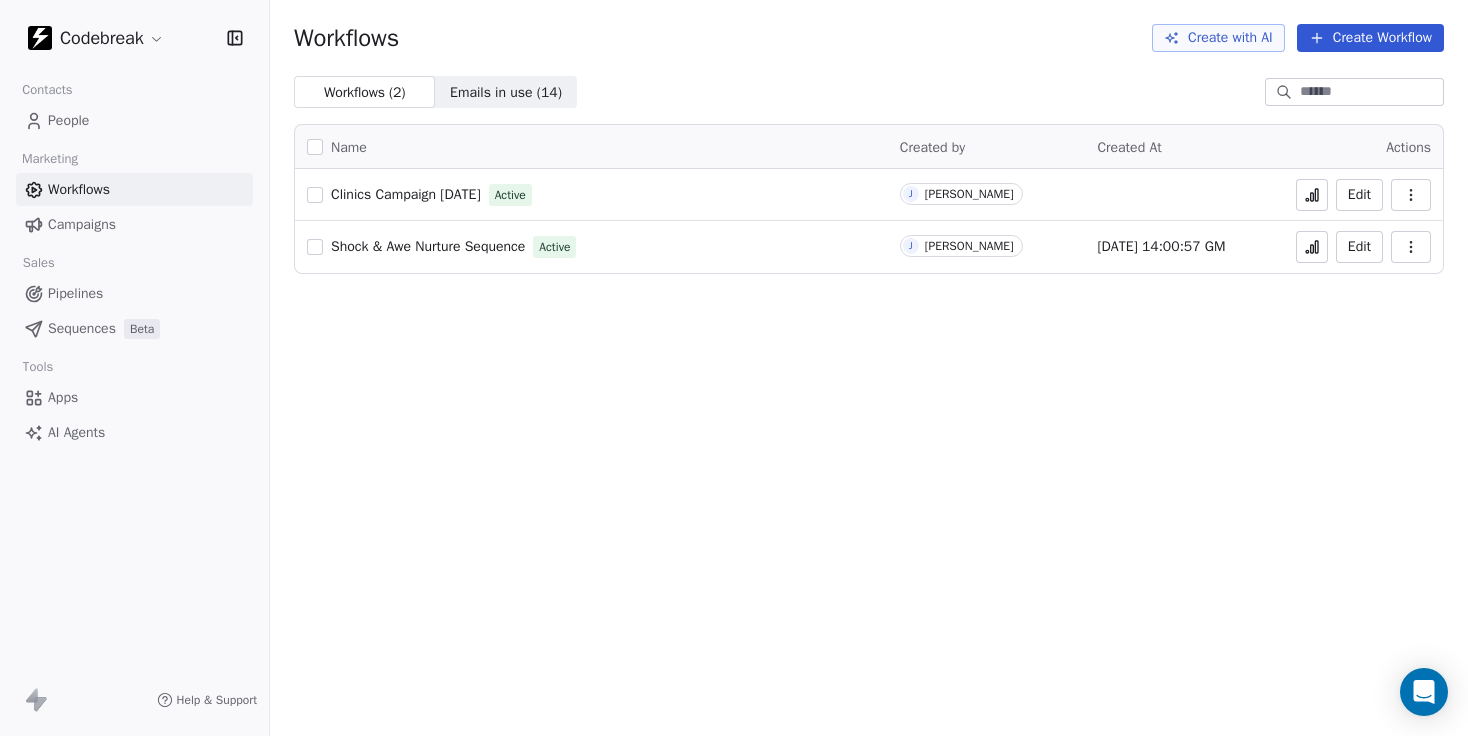 click 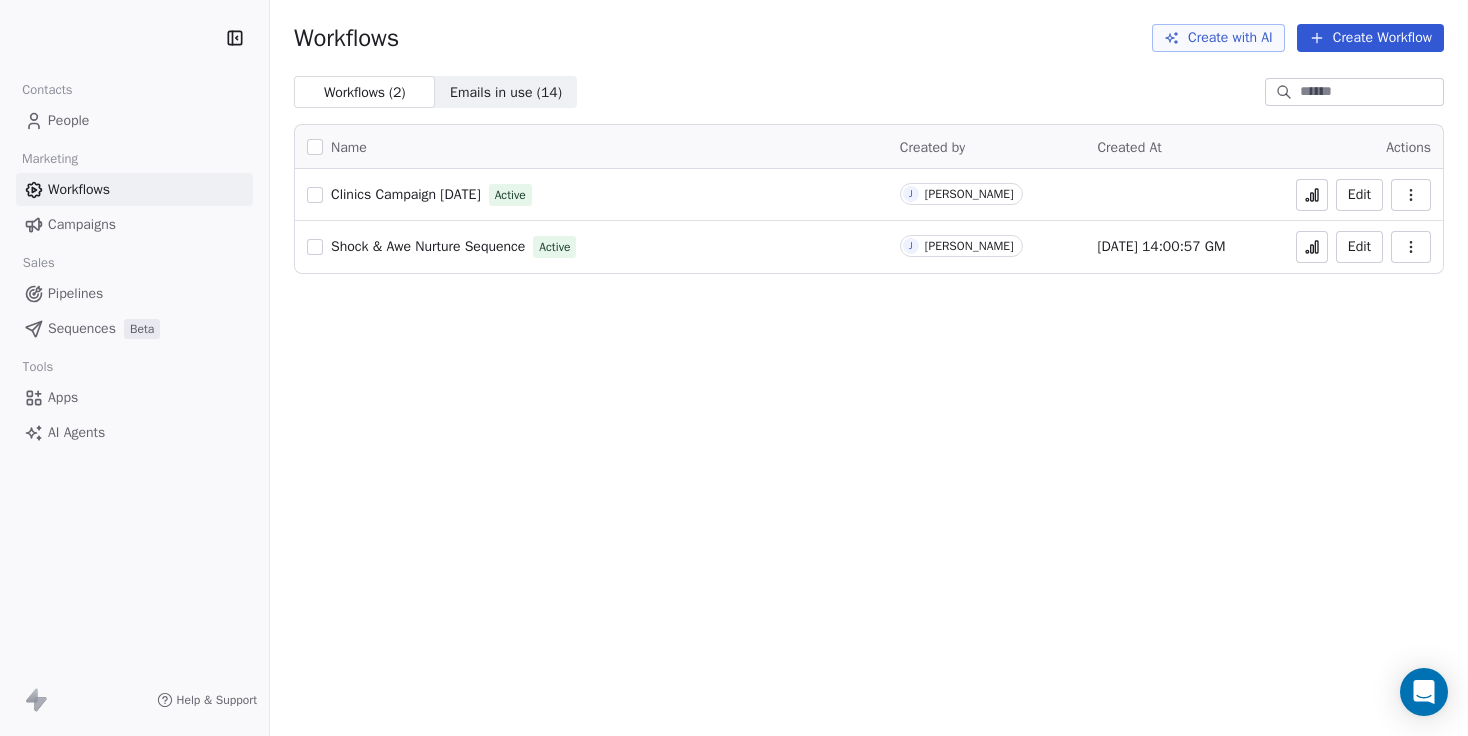 scroll, scrollTop: 0, scrollLeft: 0, axis: both 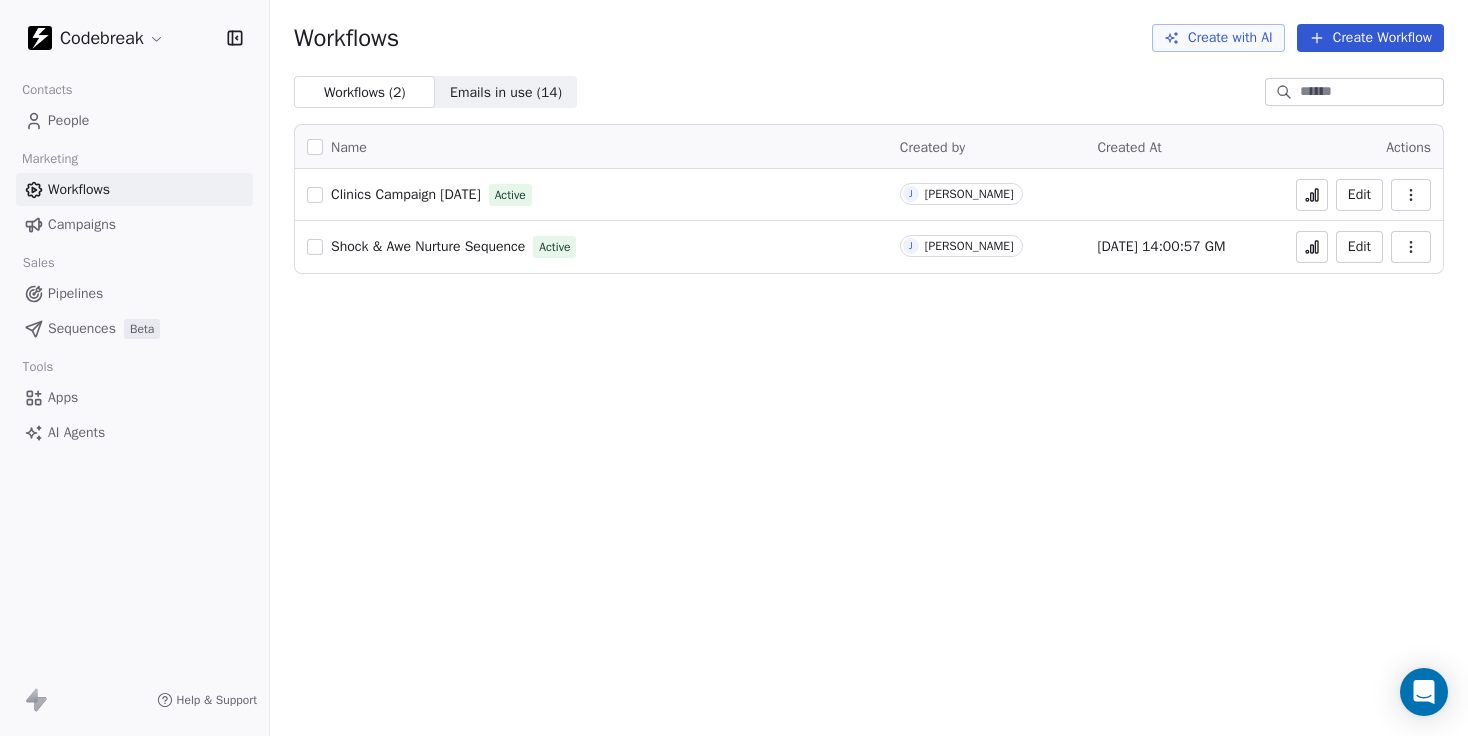 click on "People" at bounding box center (68, 120) 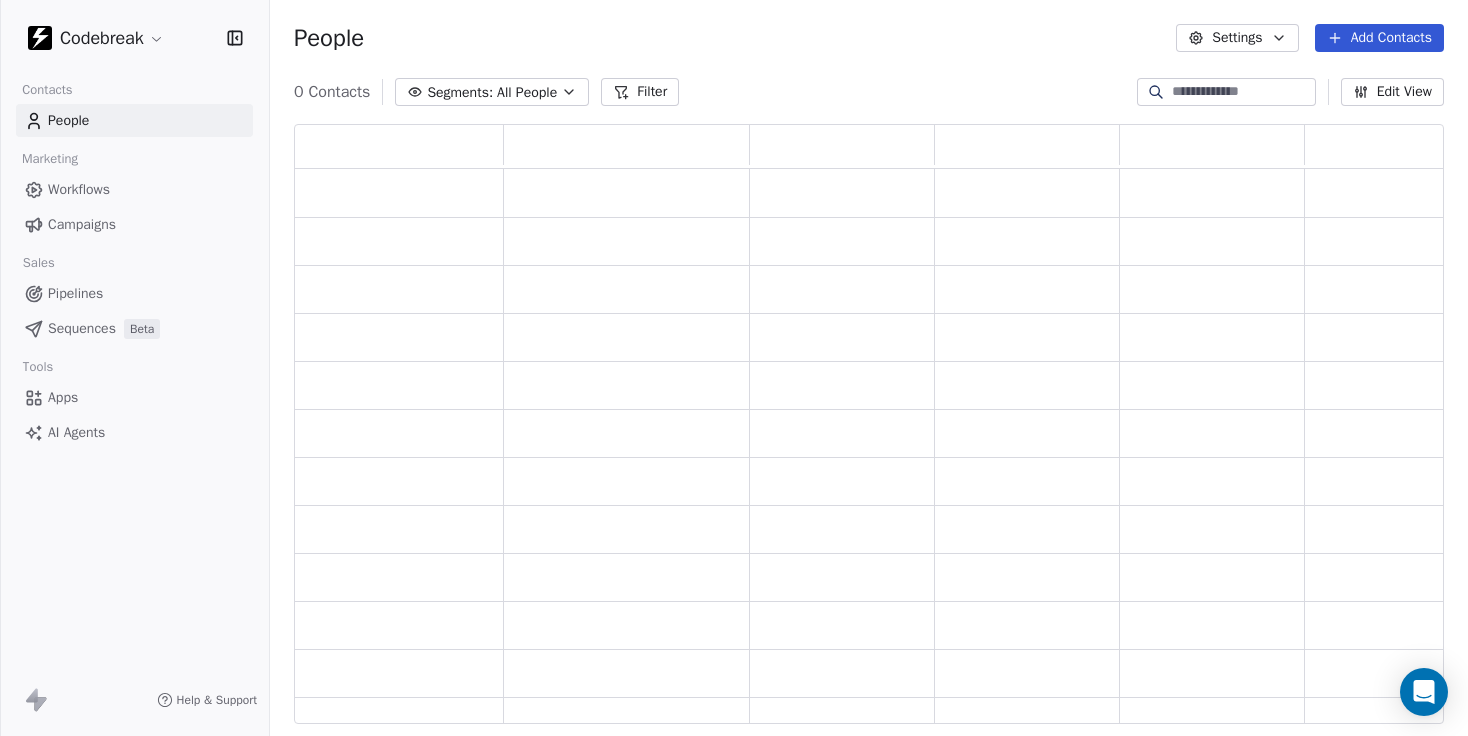 scroll, scrollTop: 1, scrollLeft: 1, axis: both 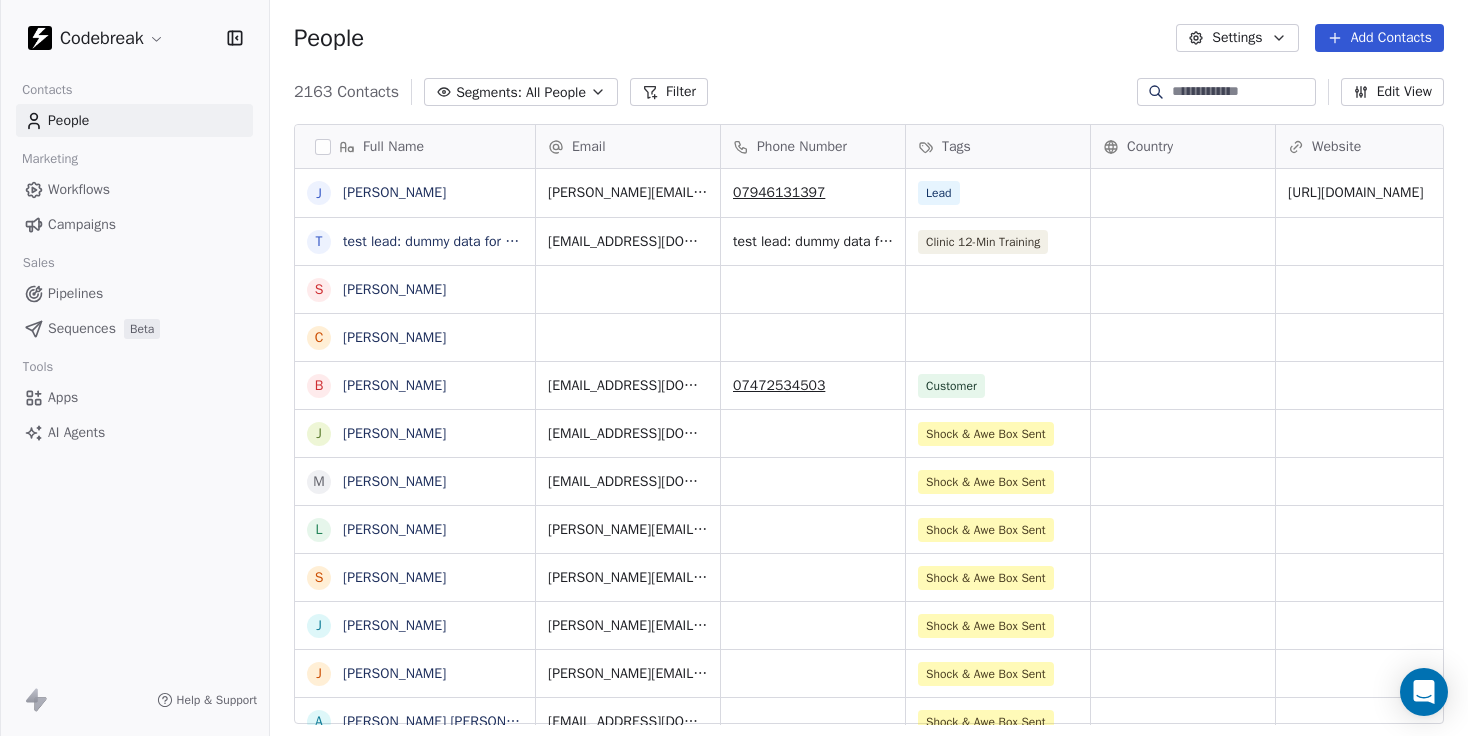 click at bounding box center [0, 0] 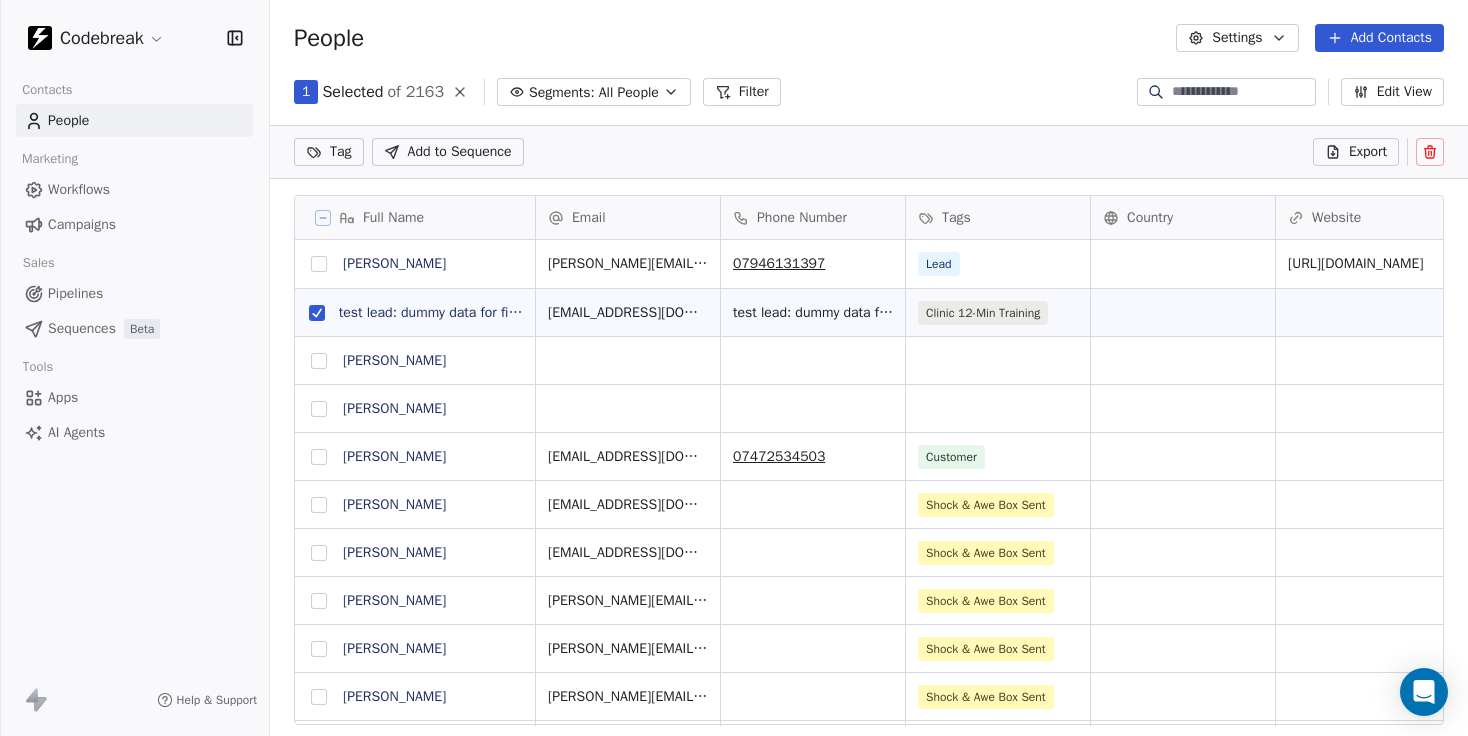 scroll, scrollTop: 578, scrollLeft: 1198, axis: both 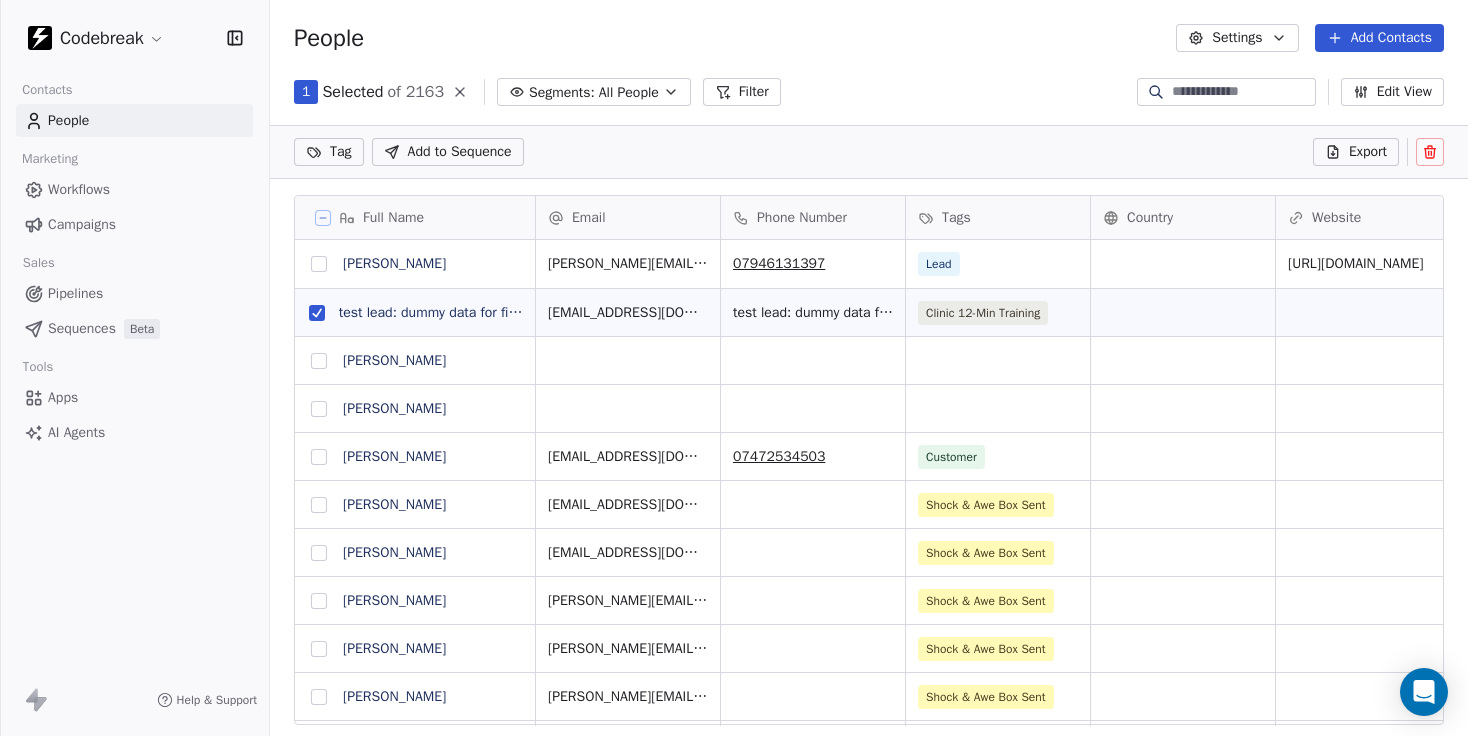 click 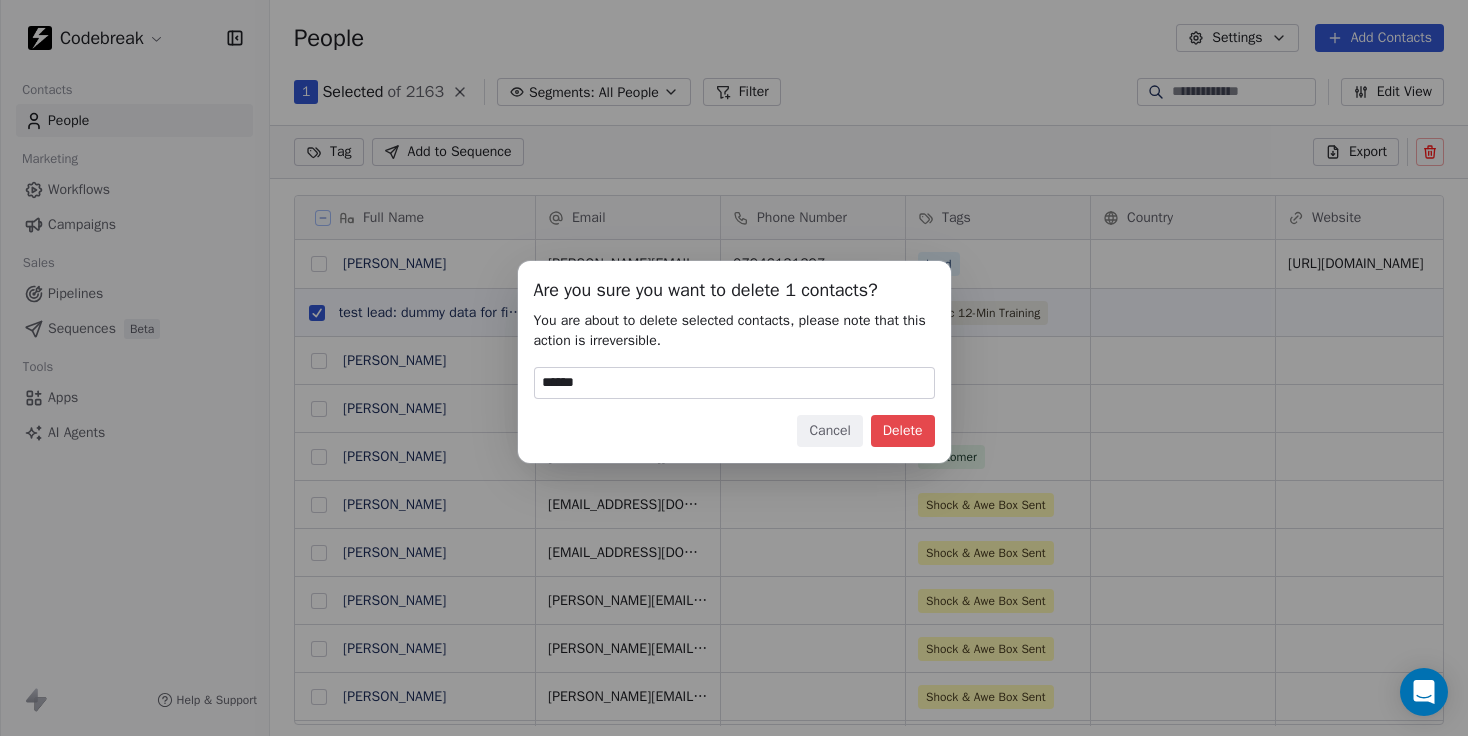 type on "******" 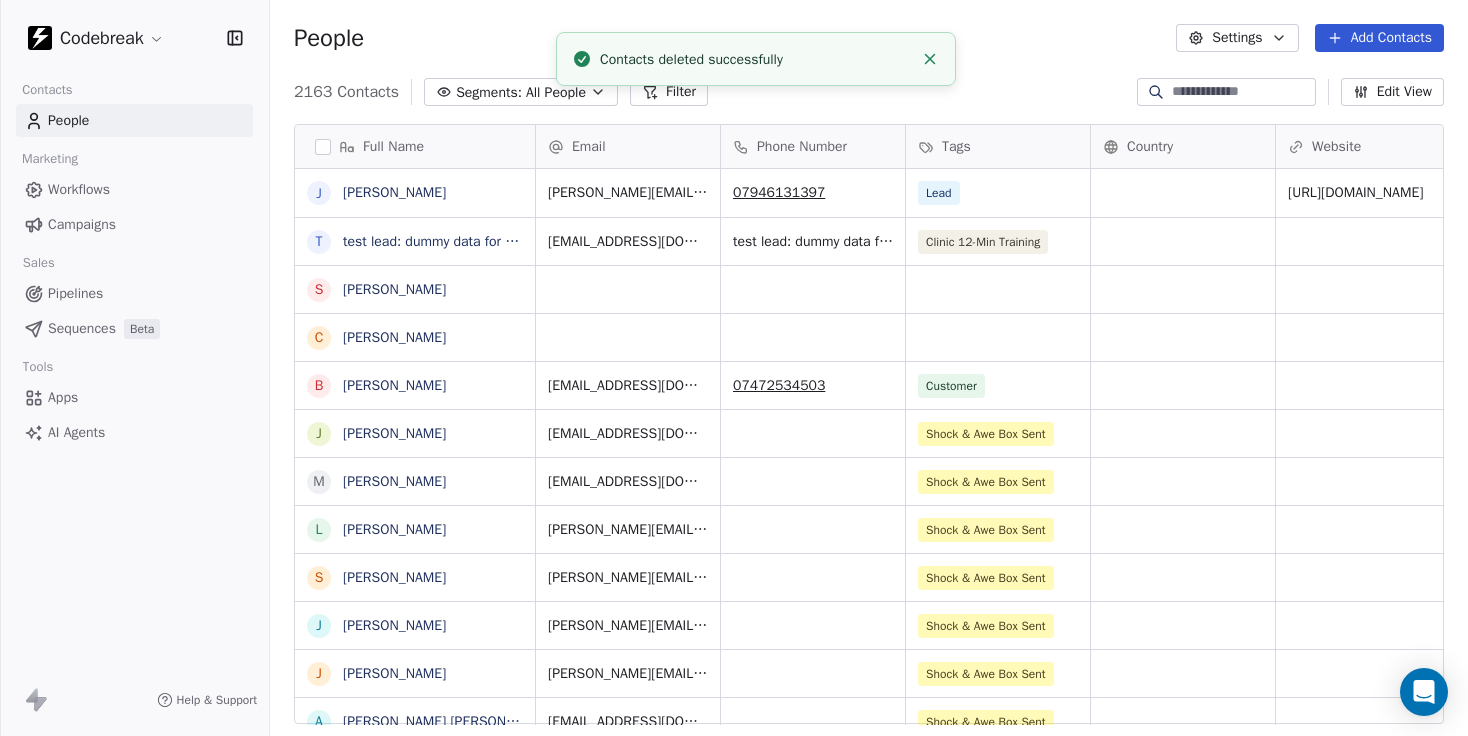 scroll, scrollTop: 1, scrollLeft: 1, axis: both 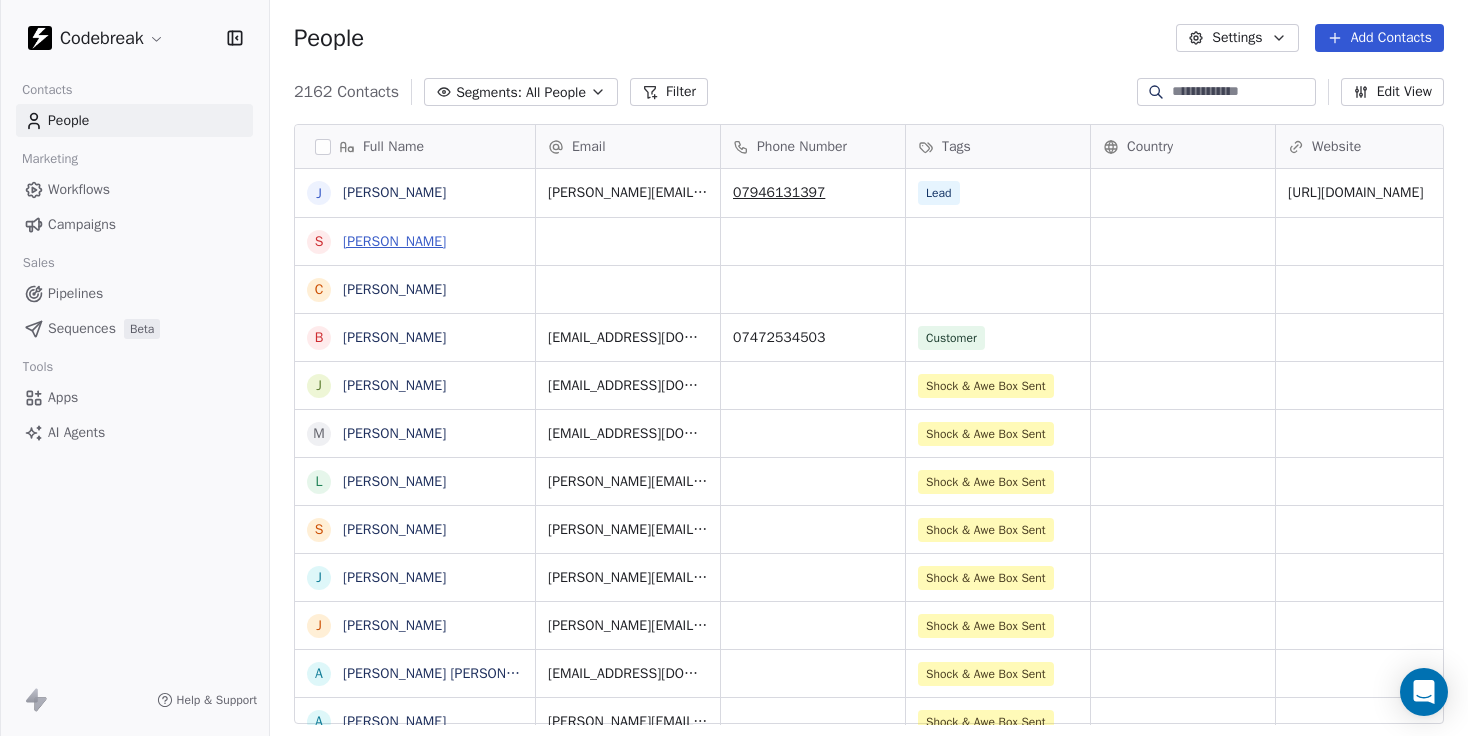 click on "[PERSON_NAME]" at bounding box center (394, 241) 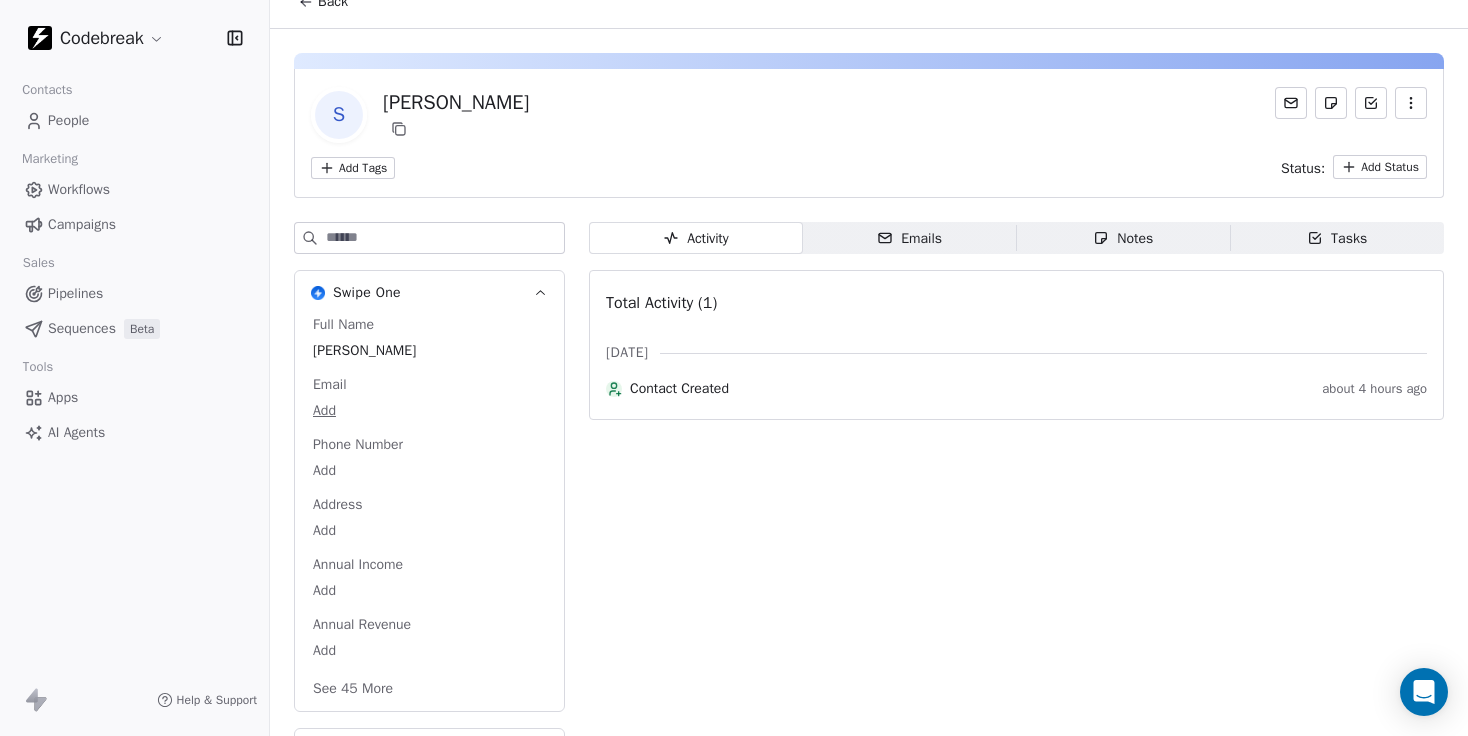 scroll, scrollTop: 0, scrollLeft: 0, axis: both 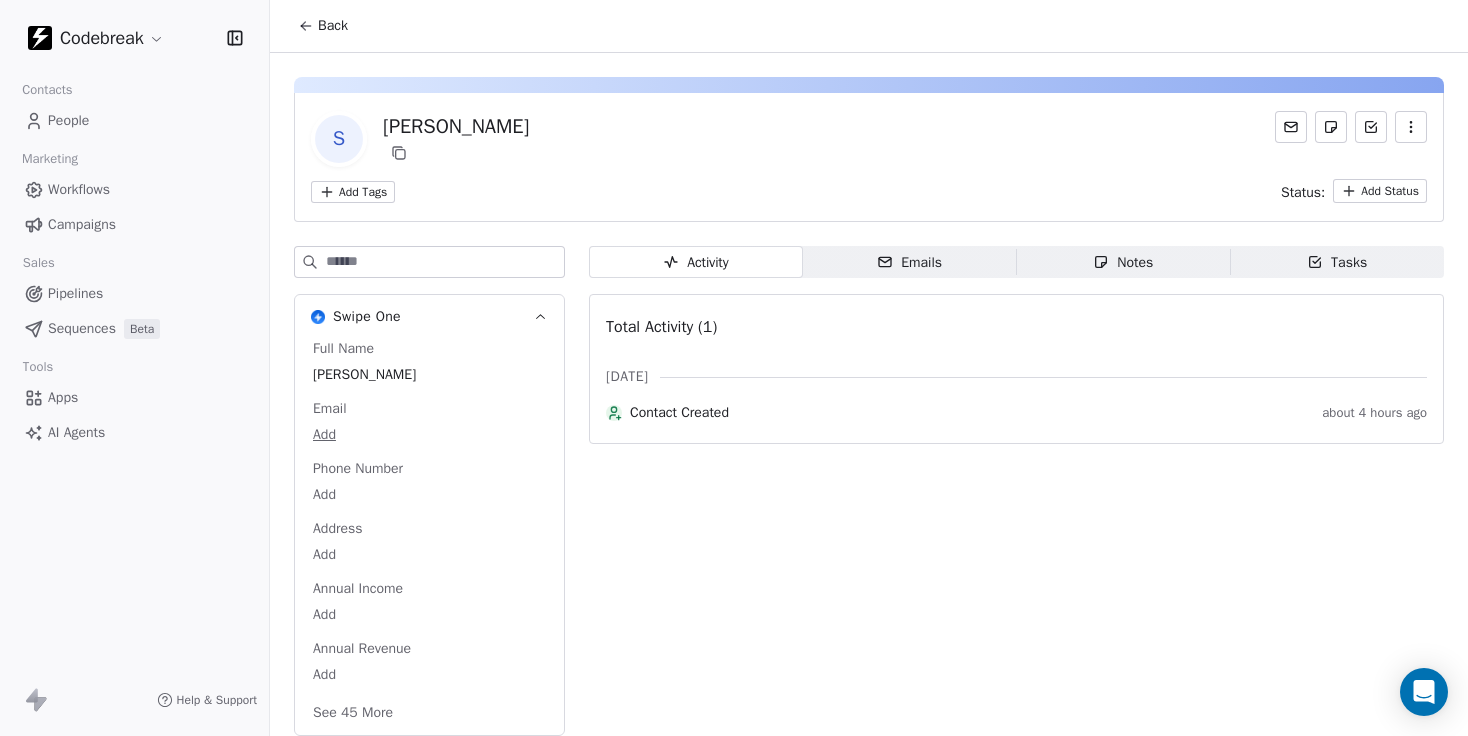 click on "Codebreak Contacts People Marketing Workflows Campaigns Sales Pipelines Sequences Beta Tools Apps AI Agents Help & Support Back S [PERSON_NAME]  Add Tags Status:   Add Status Swipe One Full Name [PERSON_NAME] Email Add Phone Number Add Address Add Annual Income Add Annual Revenue Add See   45   More   Calendly Activity Activity Emails Emails   Notes   Notes Tasks Tasks Total Activity (1) [DATE] Contact Created   about 4 hours ago" at bounding box center [734, 368] 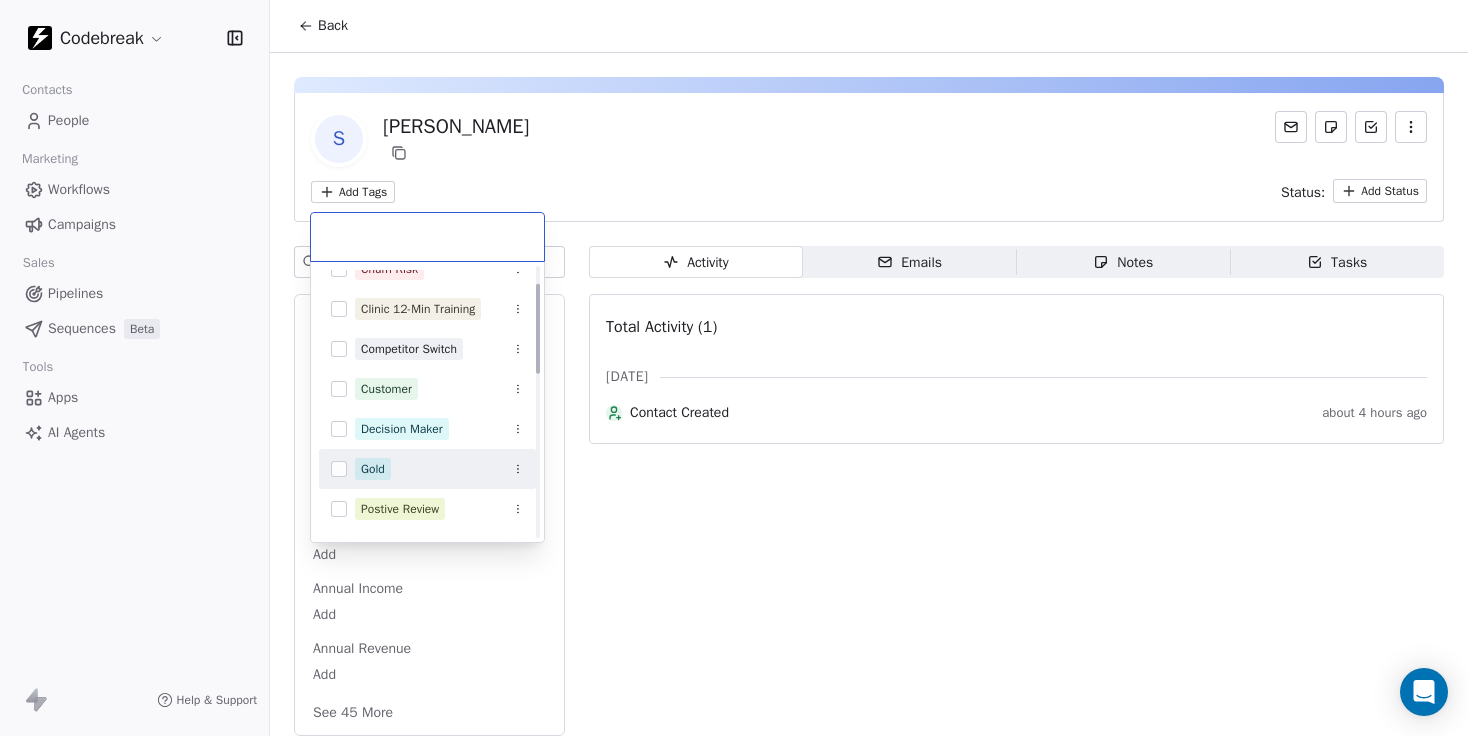 scroll, scrollTop: 0, scrollLeft: 0, axis: both 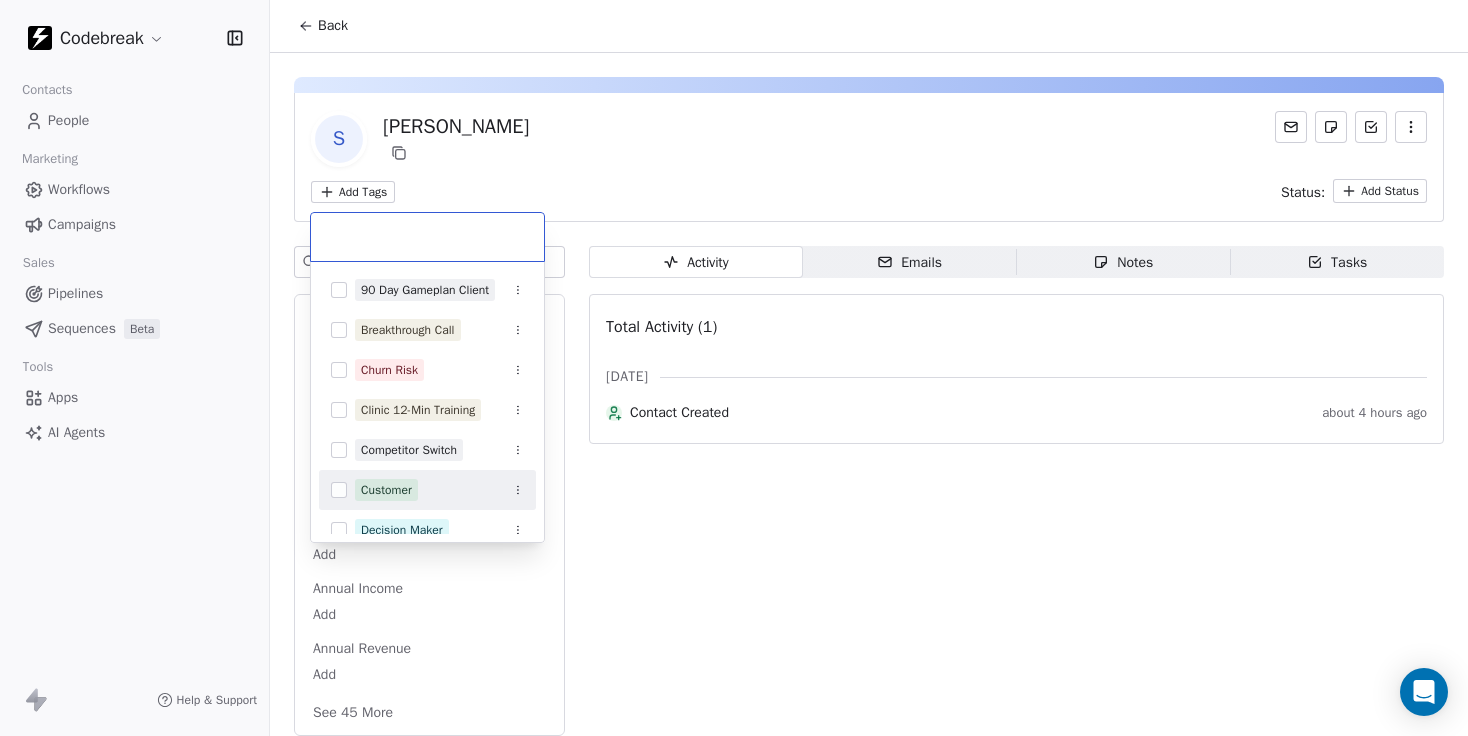 click at bounding box center [339, 490] 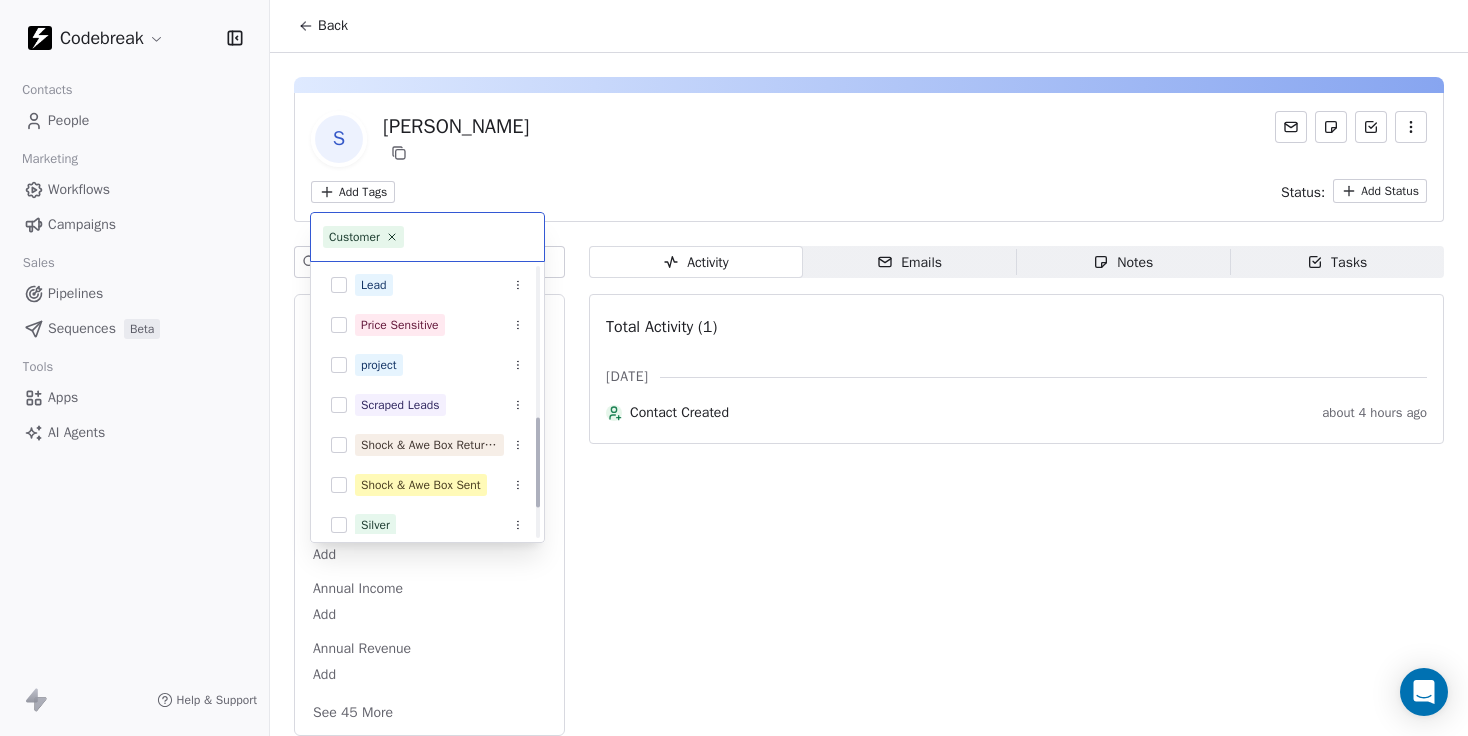 scroll, scrollTop: 444, scrollLeft: 0, axis: vertical 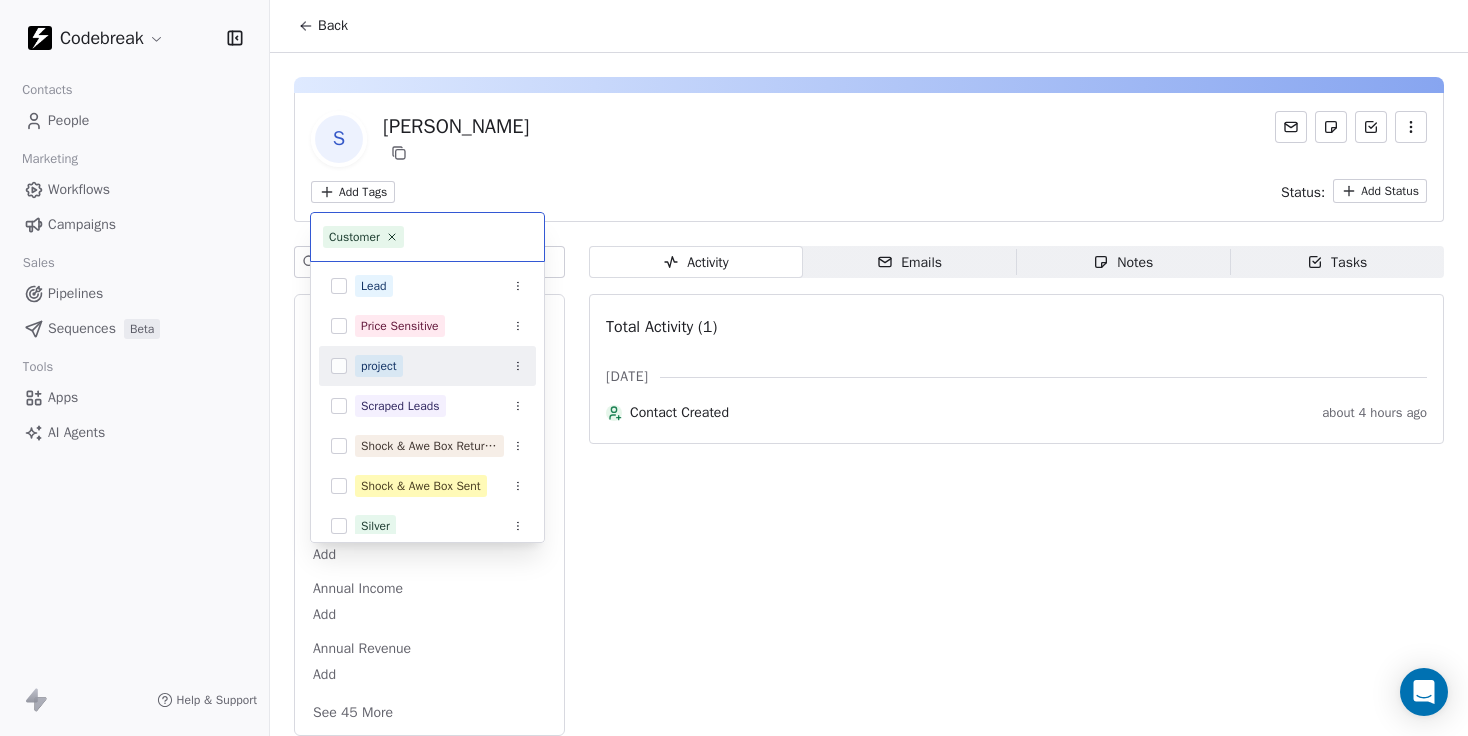 click at bounding box center [339, 366] 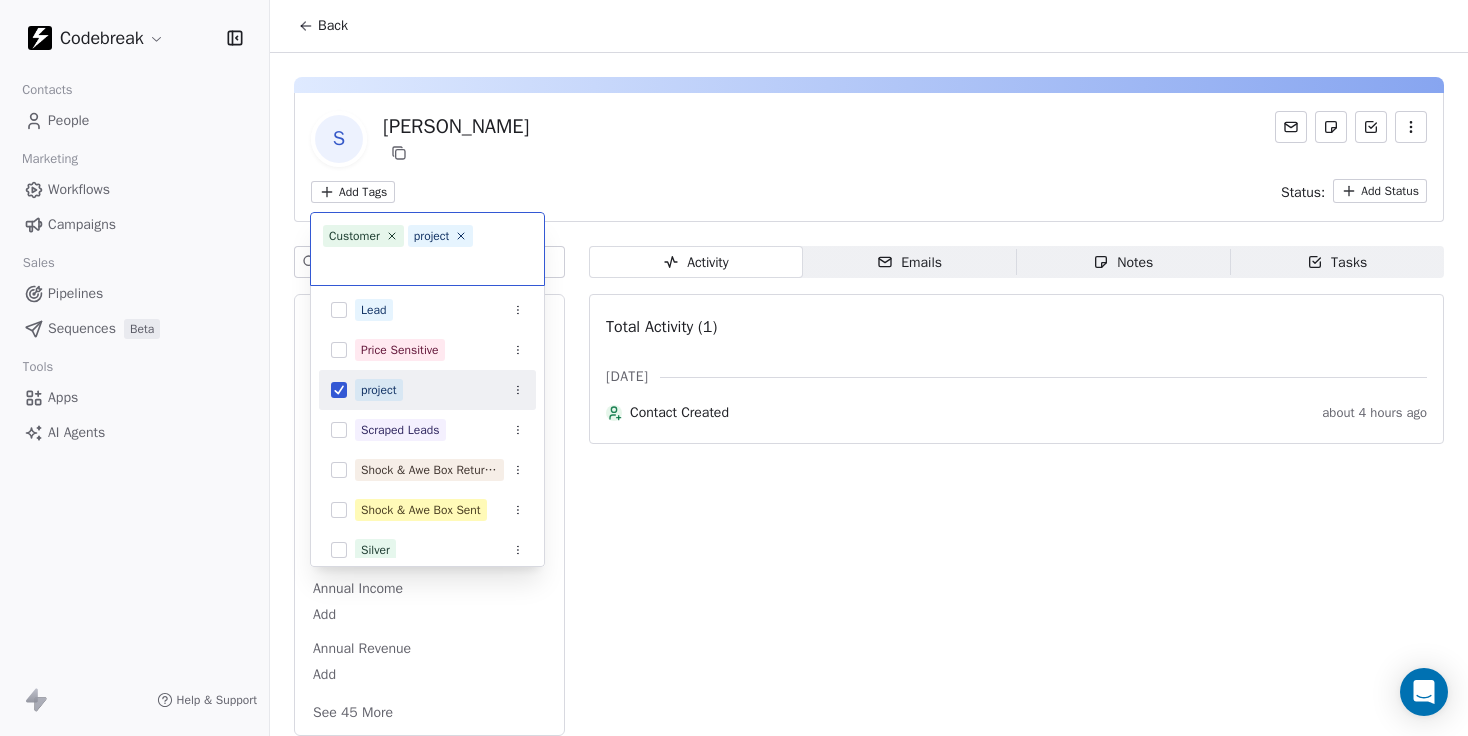 click 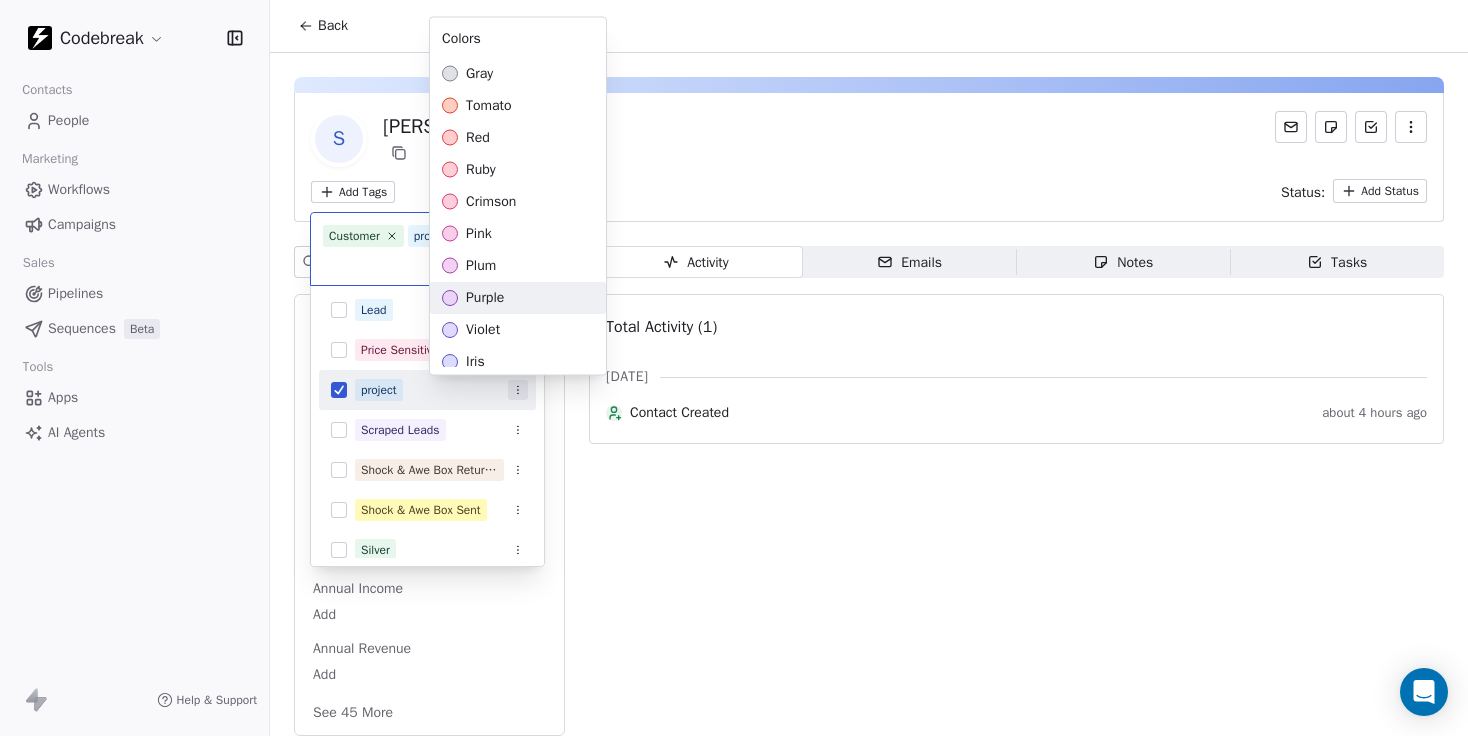 click on "Codebreak Contacts People Marketing Workflows Campaigns Sales Pipelines Sequences Beta Tools Apps AI Agents Help & Support Back S [PERSON_NAME]  Add Tags Status:   Add Status Swipe One Full Name [PERSON_NAME] Email Add Phone Number Add Address Add Annual Income Add Annual Revenue Add See   45   More   Calendly Activity Activity Emails Emails   Notes   Notes Tasks Tasks Total Activity (1) [DATE] Contact Created   about 4 hours ago
Customer project Decision Maker Gold Postive Review Historic Customer Hosting Lead Price Sensitive project Scraped Leads Shock & Awe Box Returned Shock & Awe Box Sent Silver VIP Webinar Attendee Colors gray tomato red ruby crimson pink plum purple violet iris indigo cyan blue teal [PERSON_NAME] grass bronze gold brown orange amber yellow lime mint sky" at bounding box center (734, 368) 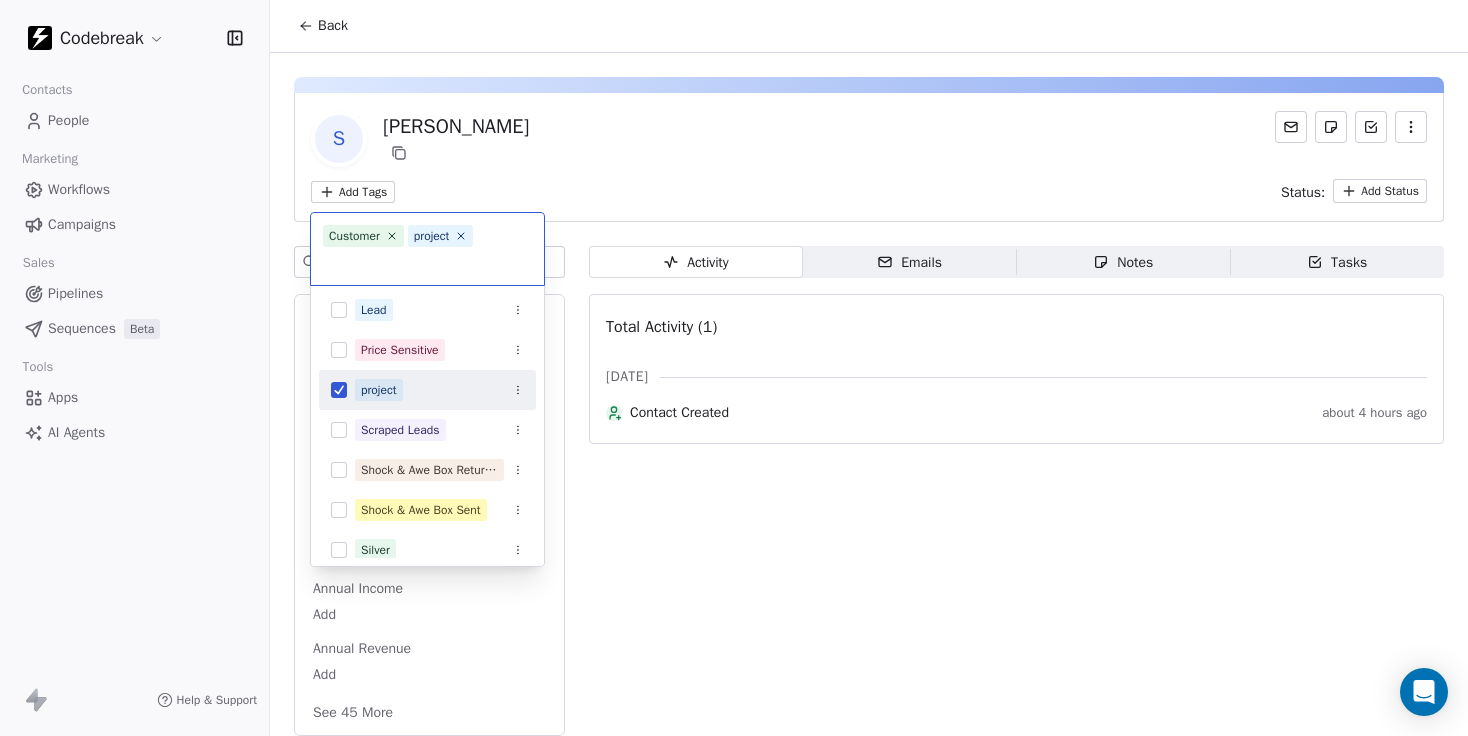 click on "project" at bounding box center (379, 390) 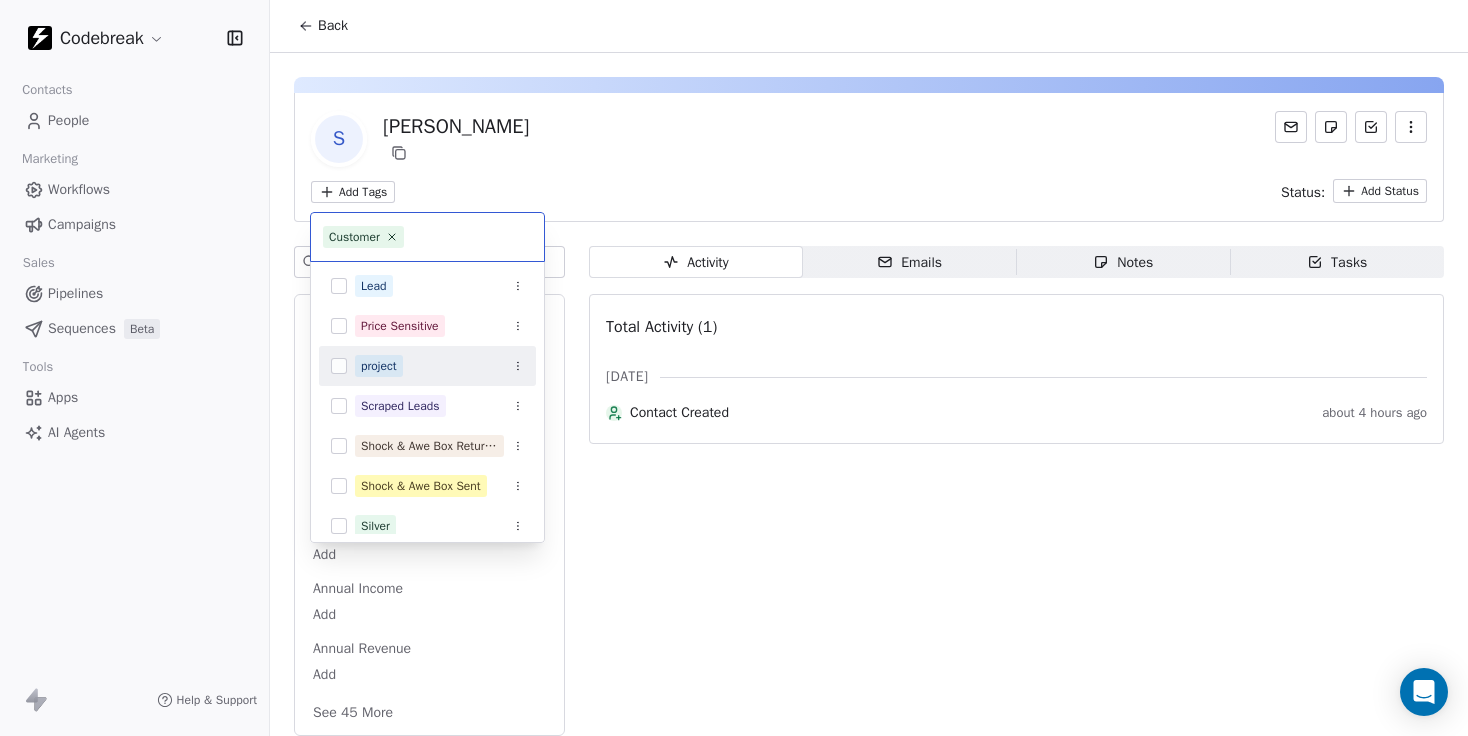 click at bounding box center [339, 366] 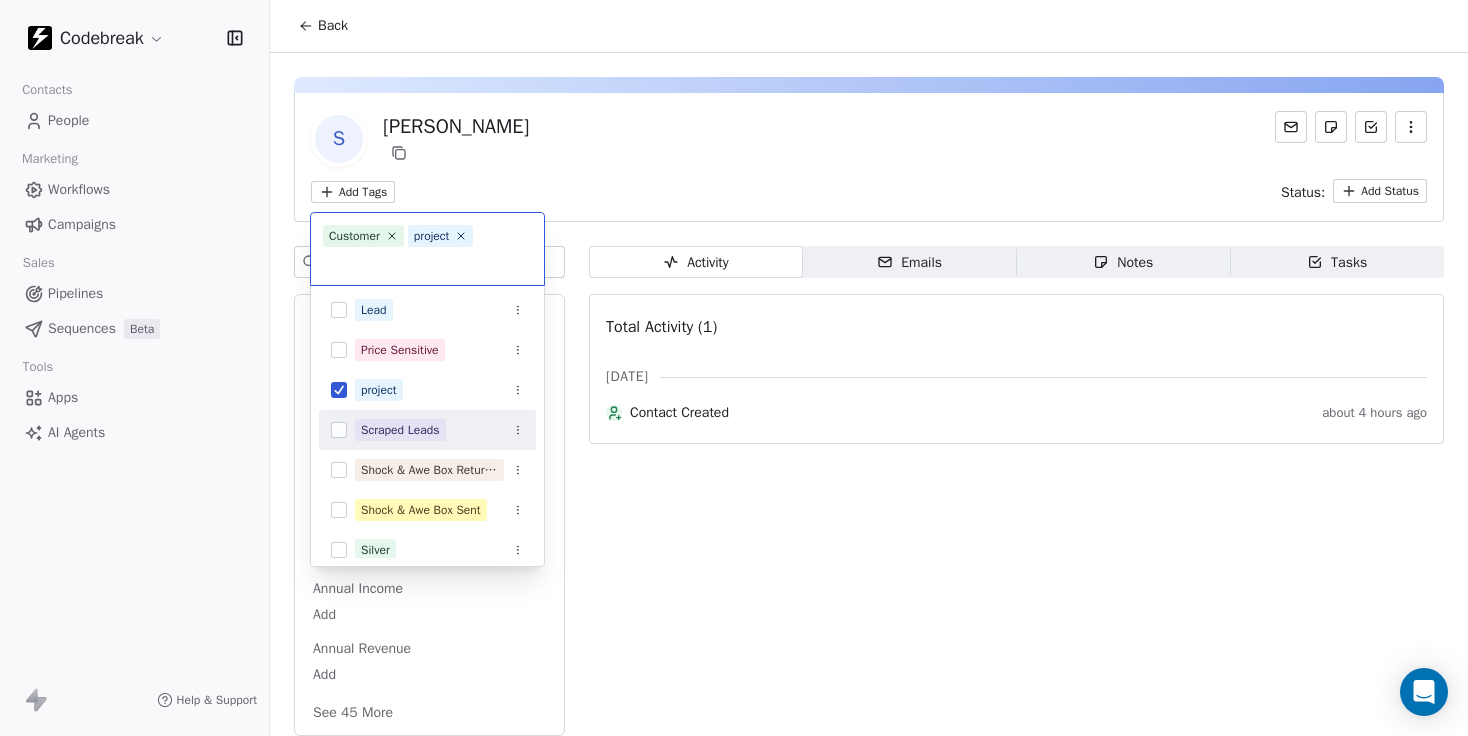 click on "Codebreak Contacts People Marketing Workflows Campaigns Sales Pipelines Sequences Beta Tools Apps AI Agents Help & Support Back S [PERSON_NAME]  Add Tags Status:   Add Status Swipe One Full Name [PERSON_NAME] Email Add Phone Number Add Address Add Annual Income Add Annual Revenue Add See   45   More   Calendly Activity Activity Emails Emails   Notes   Notes Tasks Tasks Total Activity (1) [DATE] Contact Created   about 4 hours ago
Customer project Decision Maker Gold Postive Review Historic Customer Hosting Lead Price Sensitive project Scraped Leads Shock & Awe Box Returned Shock & Awe Box Sent Silver VIP Webinar Attendee" at bounding box center (734, 368) 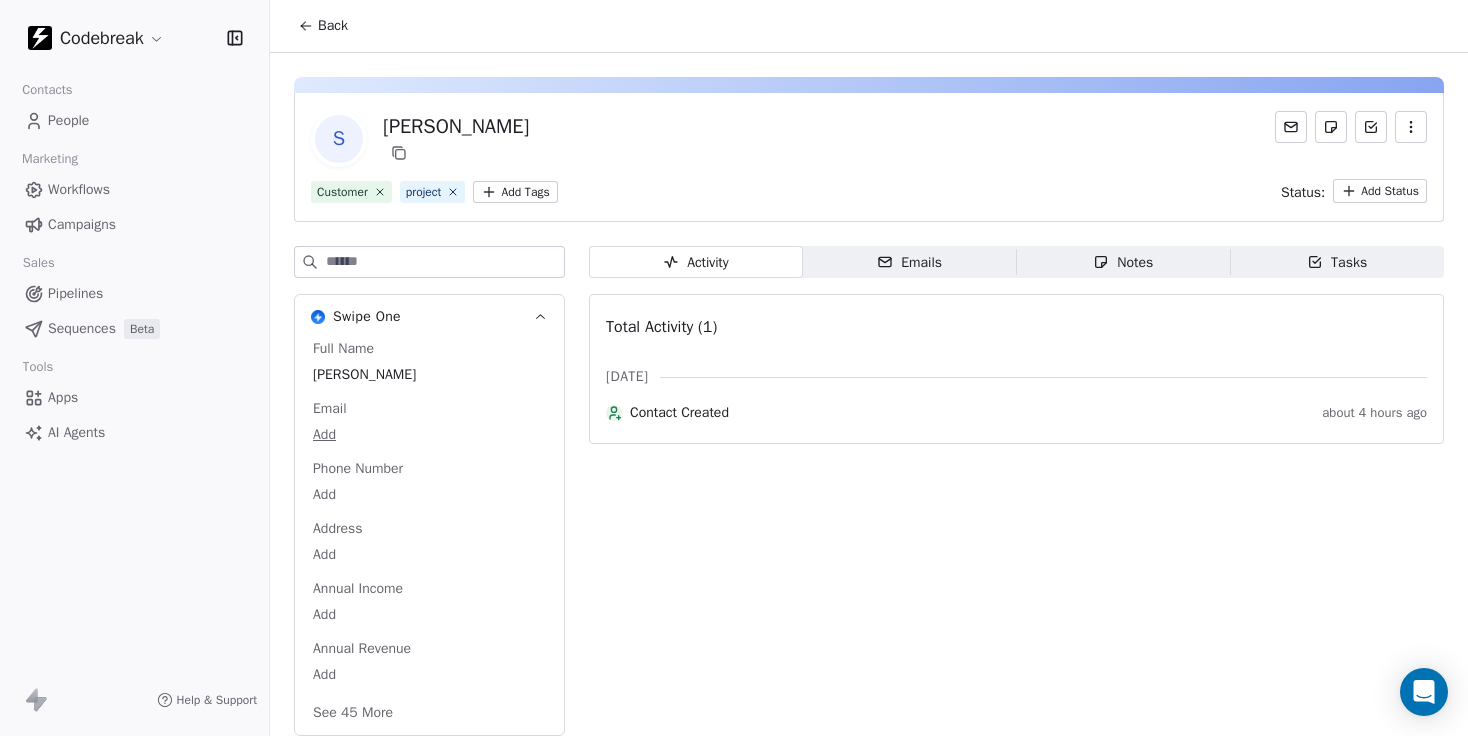 click 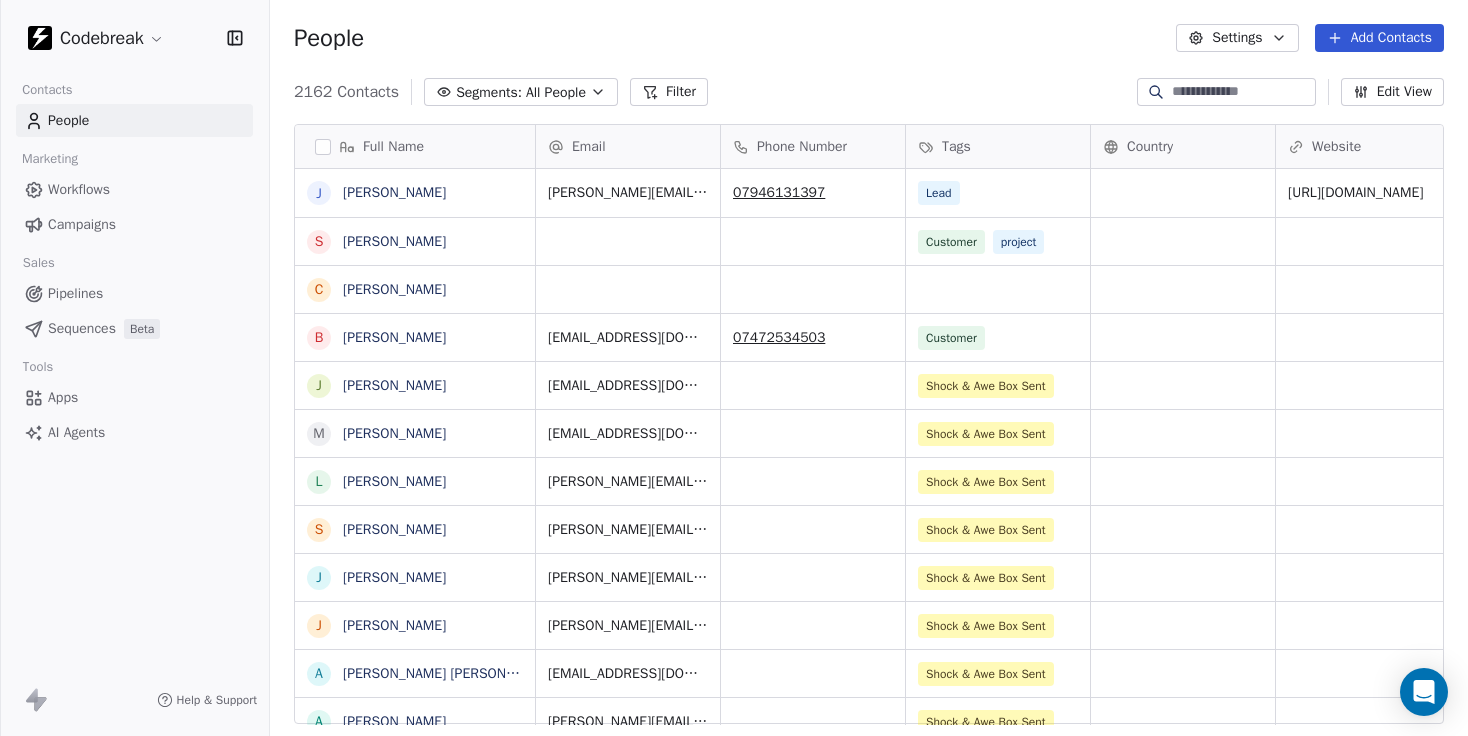 scroll, scrollTop: 1, scrollLeft: 1, axis: both 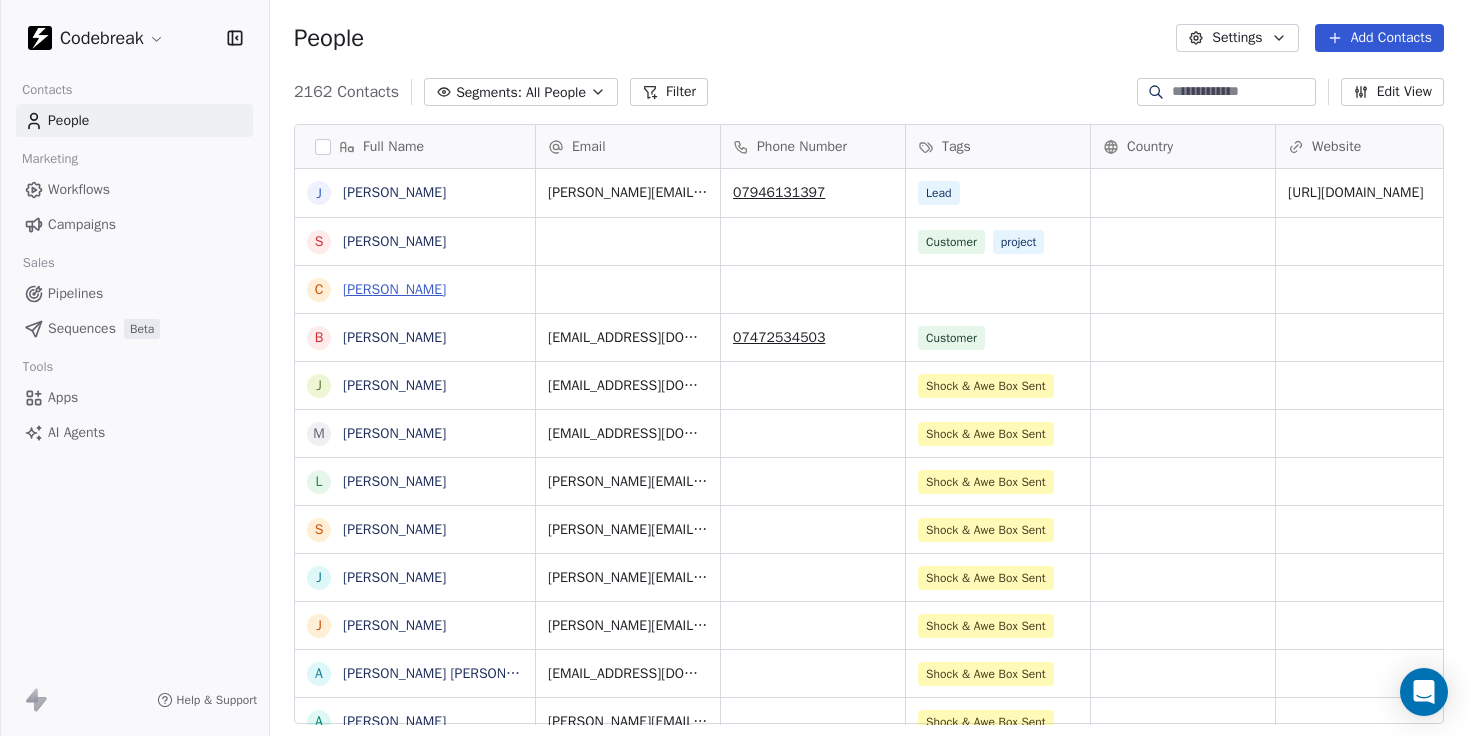 click on "[PERSON_NAME]" at bounding box center [394, 289] 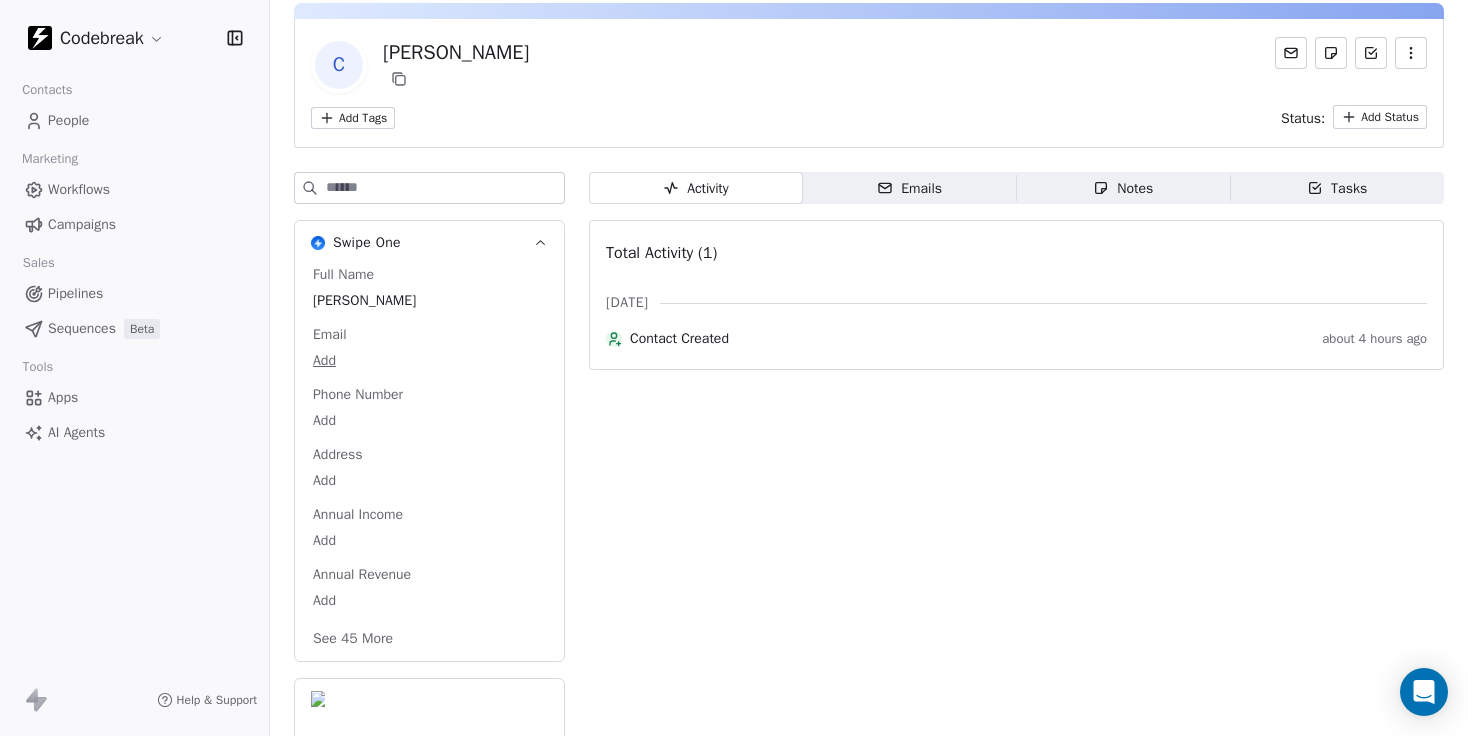 scroll, scrollTop: 0, scrollLeft: 0, axis: both 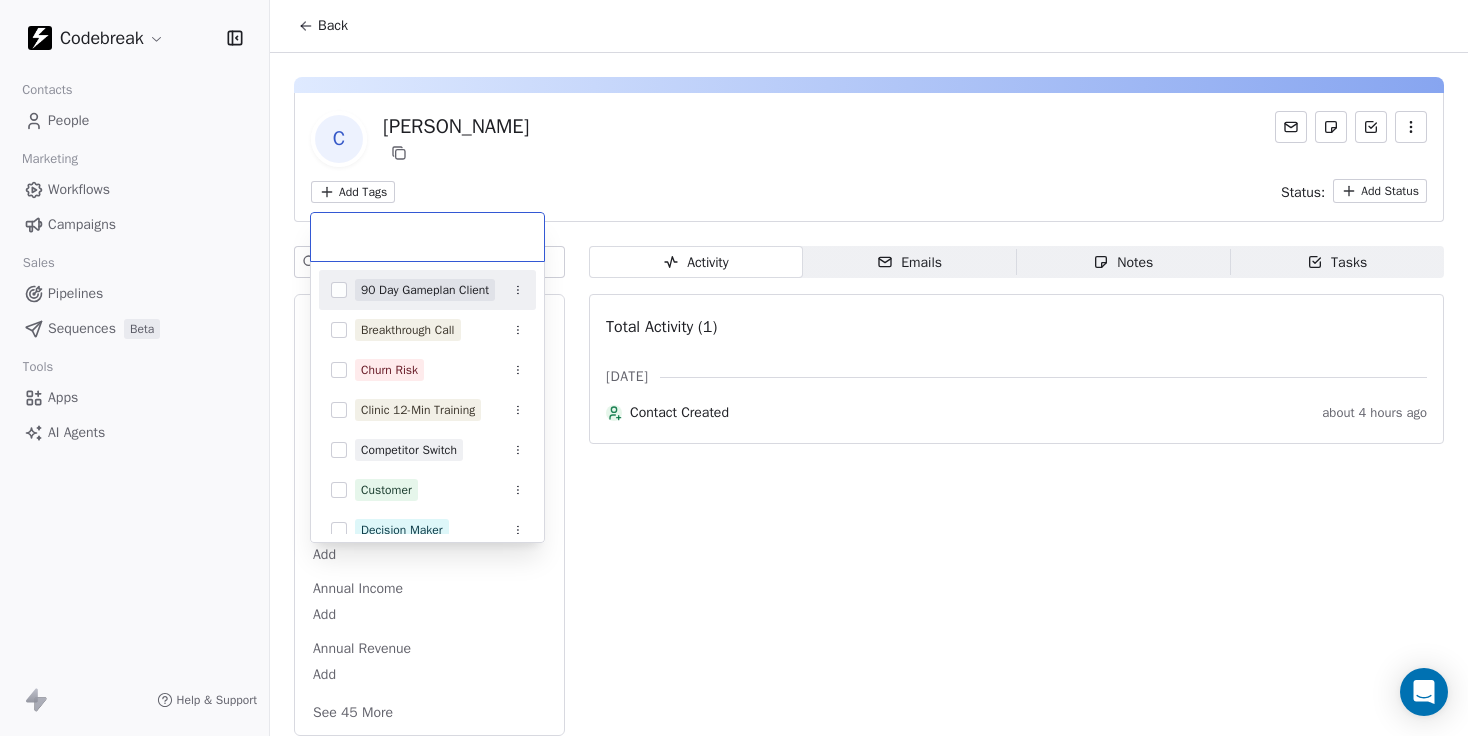 click on "Codebreak Contacts People Marketing Workflows Campaigns Sales Pipelines Sequences Beta Tools Apps AI Agents Help & Support Back C [PERSON_NAME]  Add Tags Status:   Add Status Swipe One Full Name [PERSON_NAME] Email Add Phone Number Add Address Add Annual Income Add Annual Revenue Add See   45   More   Calendly Activity Activity Emails Emails   Notes   Notes Tasks Tasks Total Activity (1) [DATE] Contact Created   about 4 hours ago
90 Day Gameplan Client Breakthrough Call Churn Risk Clinic 12-Min Training Competitor Switch Customer Decision Maker Gold Postive Review Historic Customer Hosting Lead" at bounding box center (734, 368) 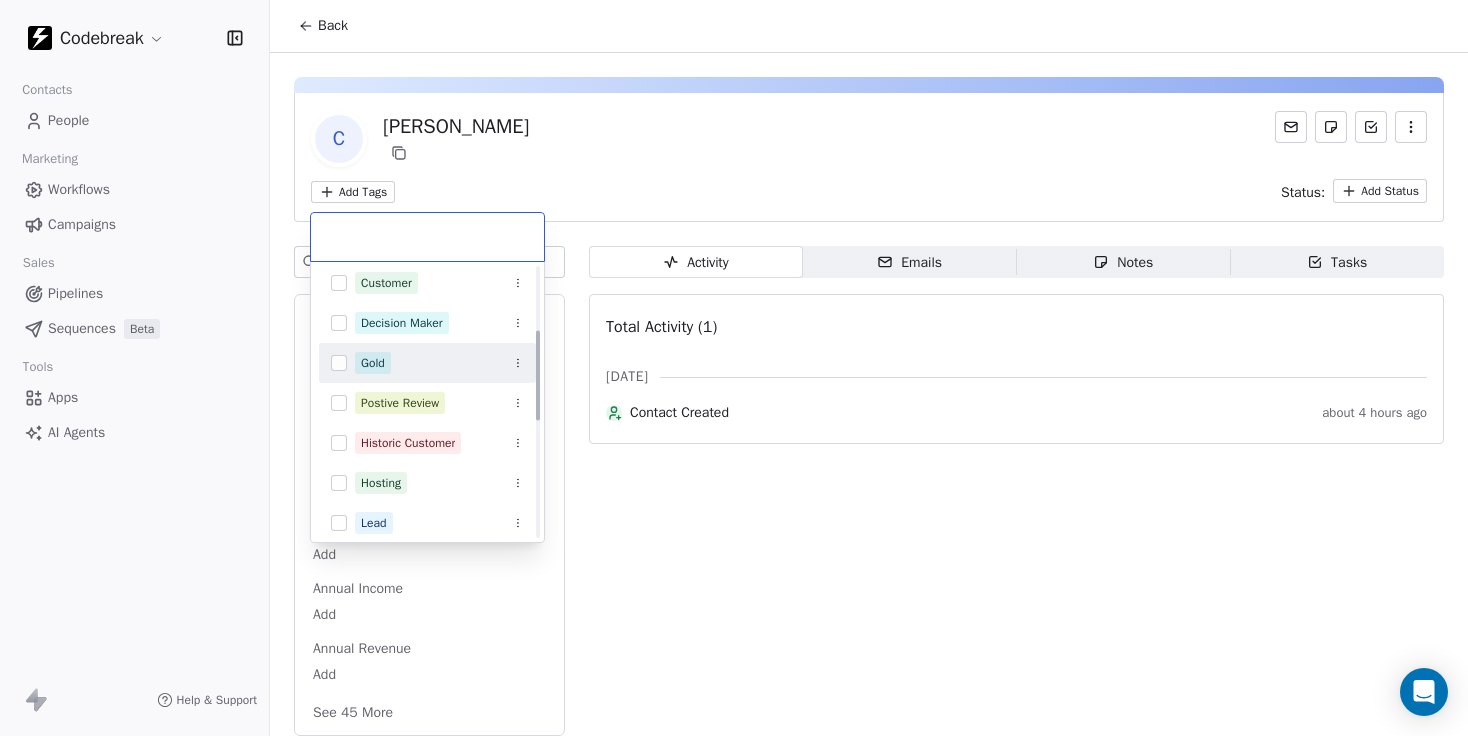 scroll, scrollTop: 190, scrollLeft: 0, axis: vertical 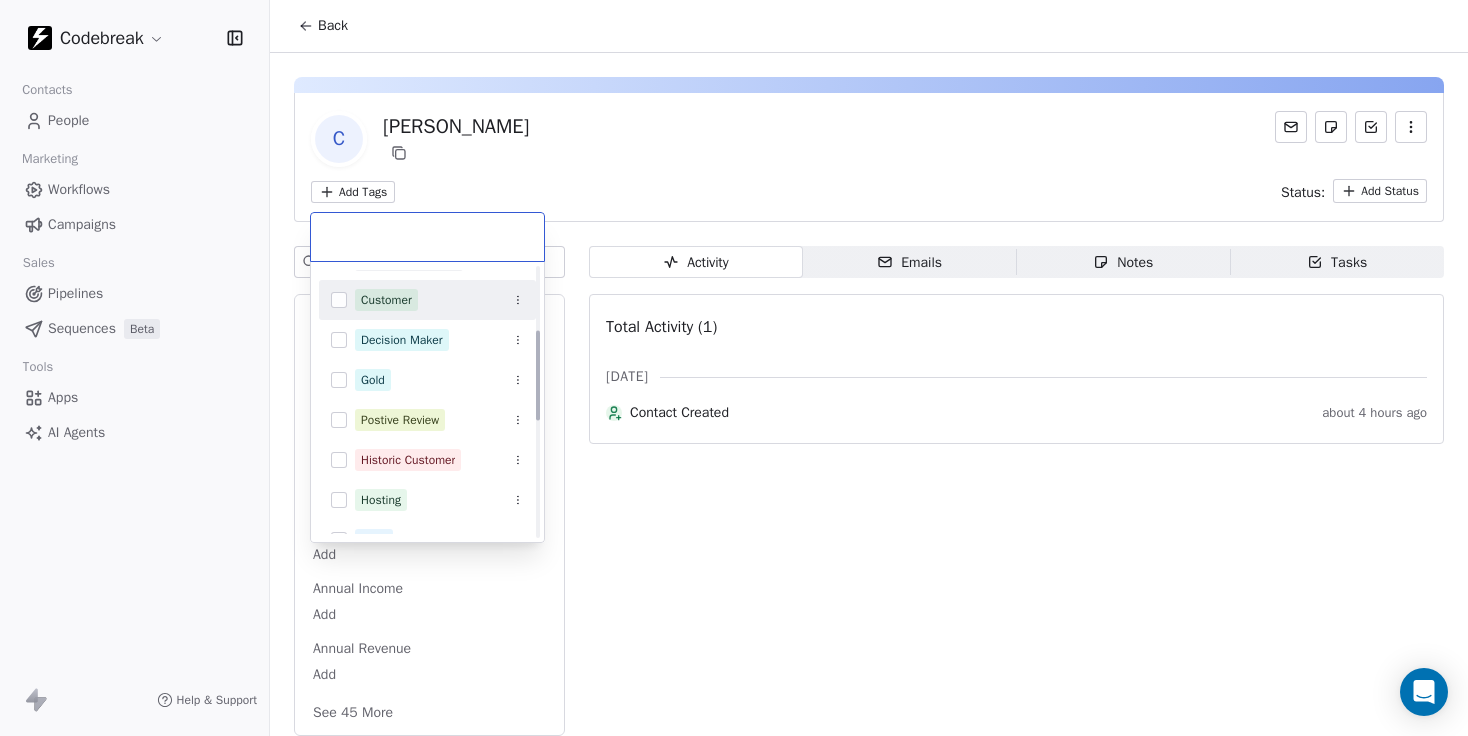 click at bounding box center (339, 300) 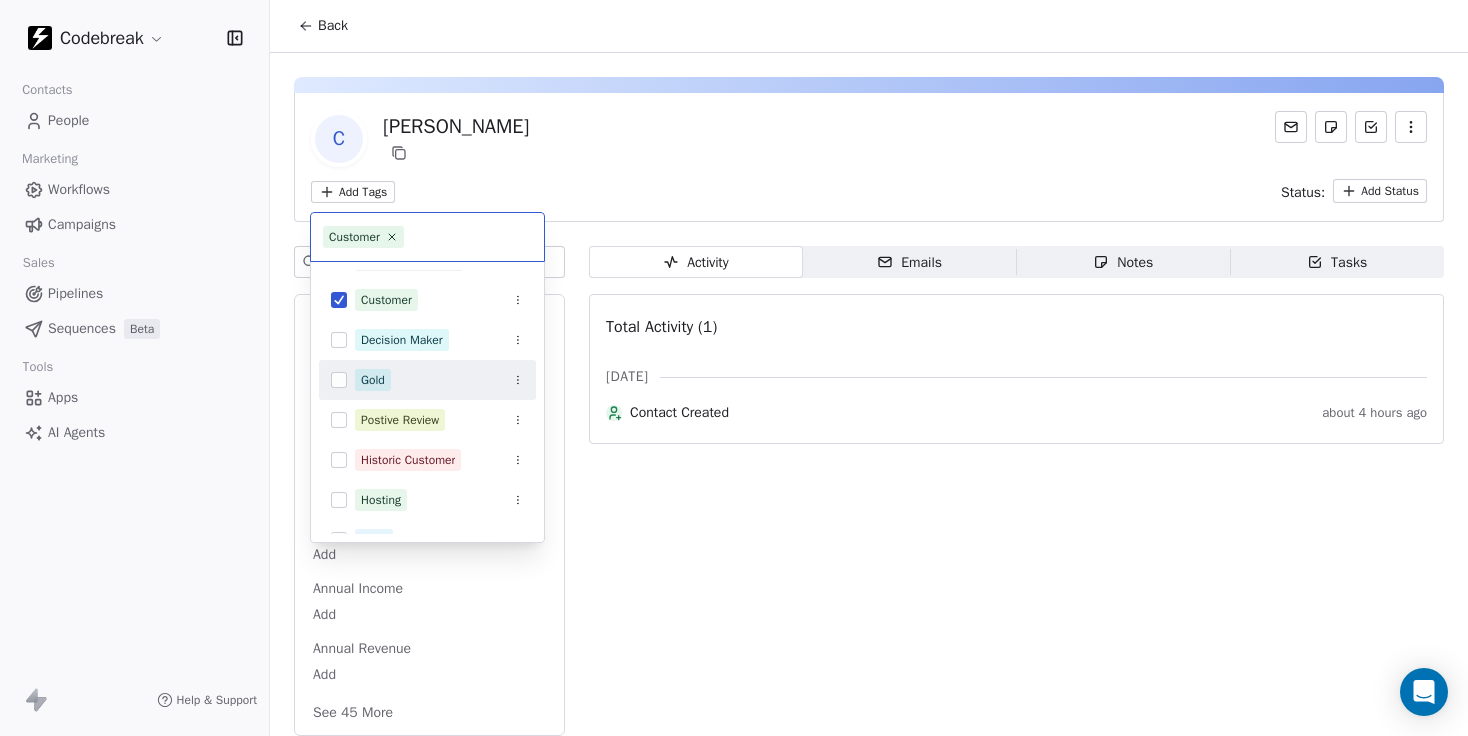 click at bounding box center (339, 380) 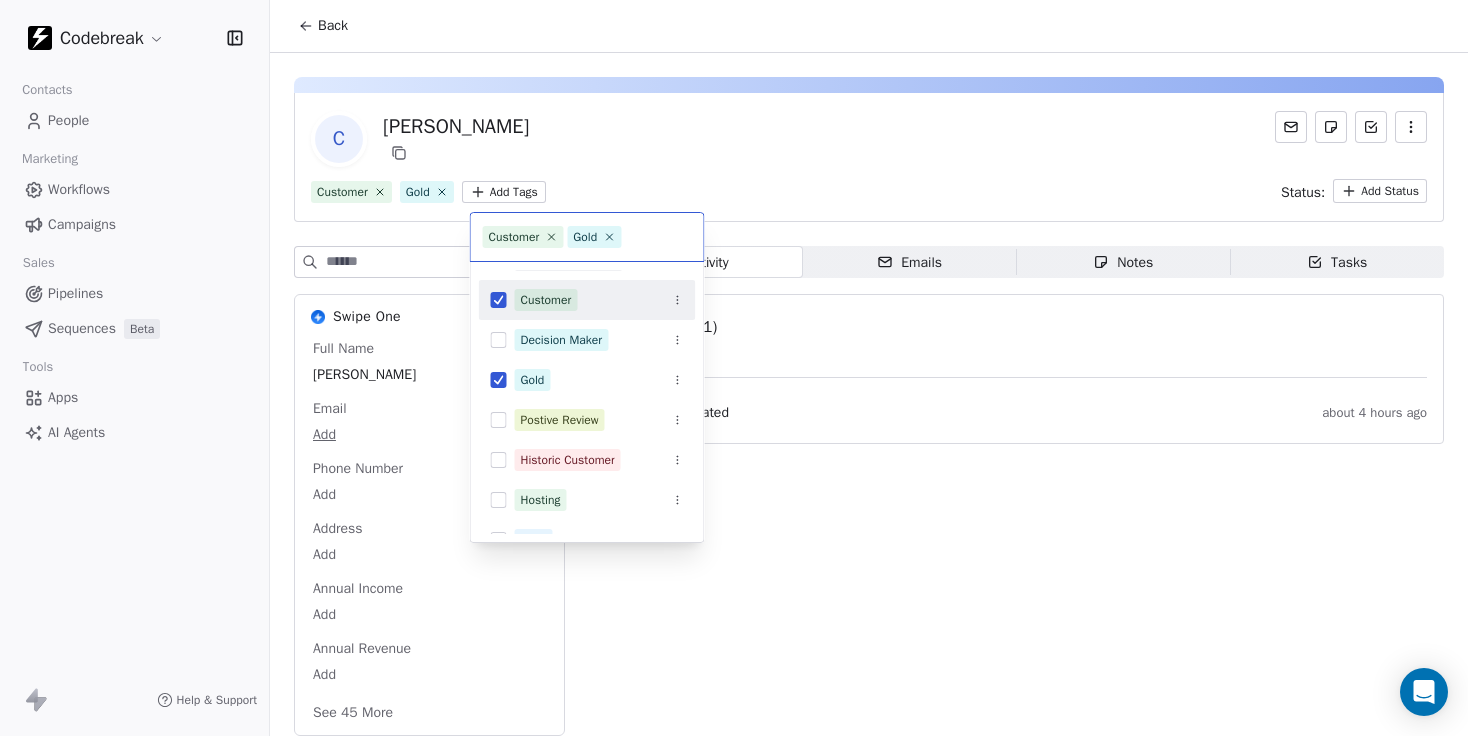 click on "Codebreak Contacts People Marketing Workflows Campaigns Sales Pipelines Sequences Beta Tools Apps AI Agents Help & Support Back C [PERSON_NAME] Customer Gold  Add Tags Status:   Add Status Swipe One Full Name [PERSON_NAME] Email Add Phone Number Add Address Add Annual Income Add Annual Revenue Add See   45   More   Calendly Activity Activity Emails Emails   Notes   Notes Tasks Tasks Total Activity (1) [DATE] Contact Created   about 4 hours ago
Customer Gold 90 Day Gameplan Client Breakthrough Call Churn Risk Clinic 12-Min Training Competitor Switch Customer Decision Maker Gold Postive Review Historic Customer Hosting Lead Price Sensitive project Scraped Leads Shock & Awe Box Returned Shock & Awe Box Sent" at bounding box center [734, 368] 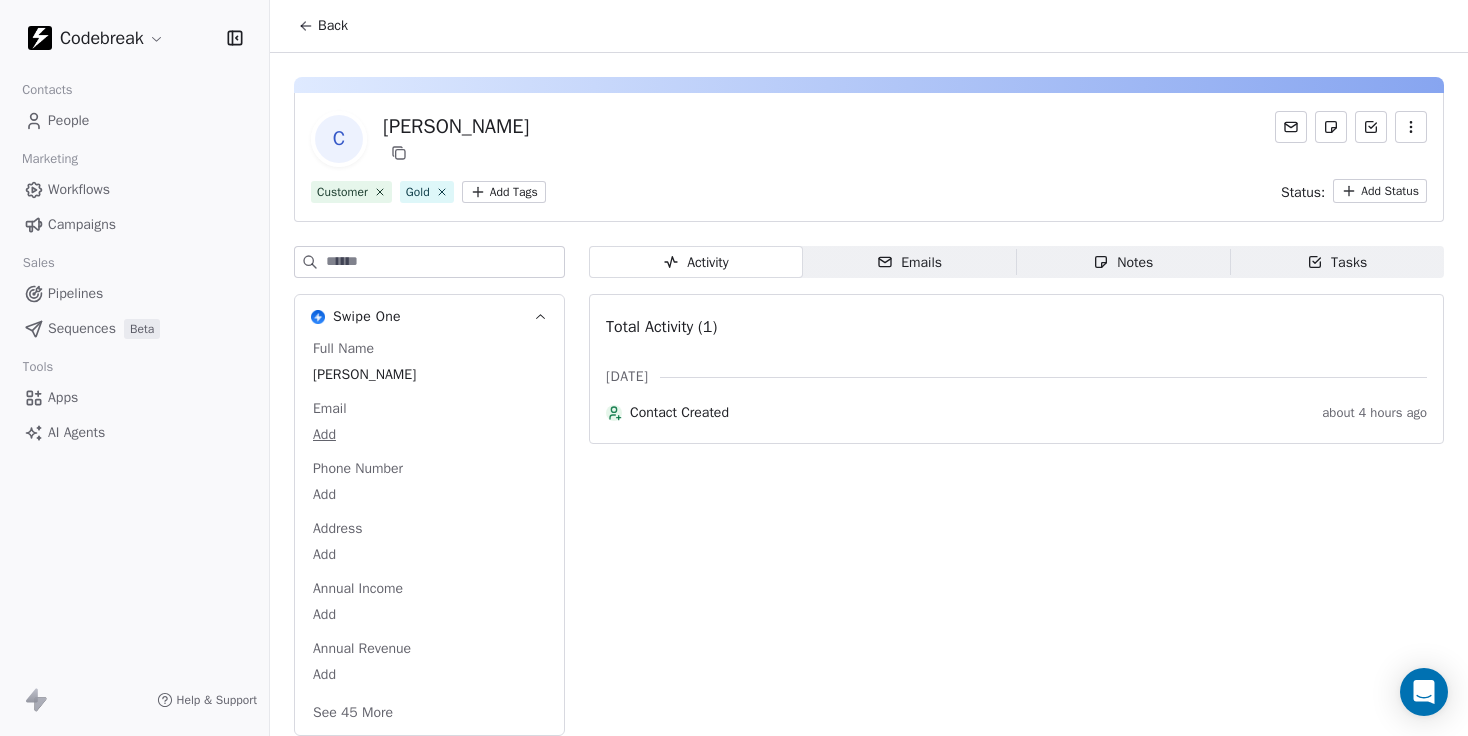 click 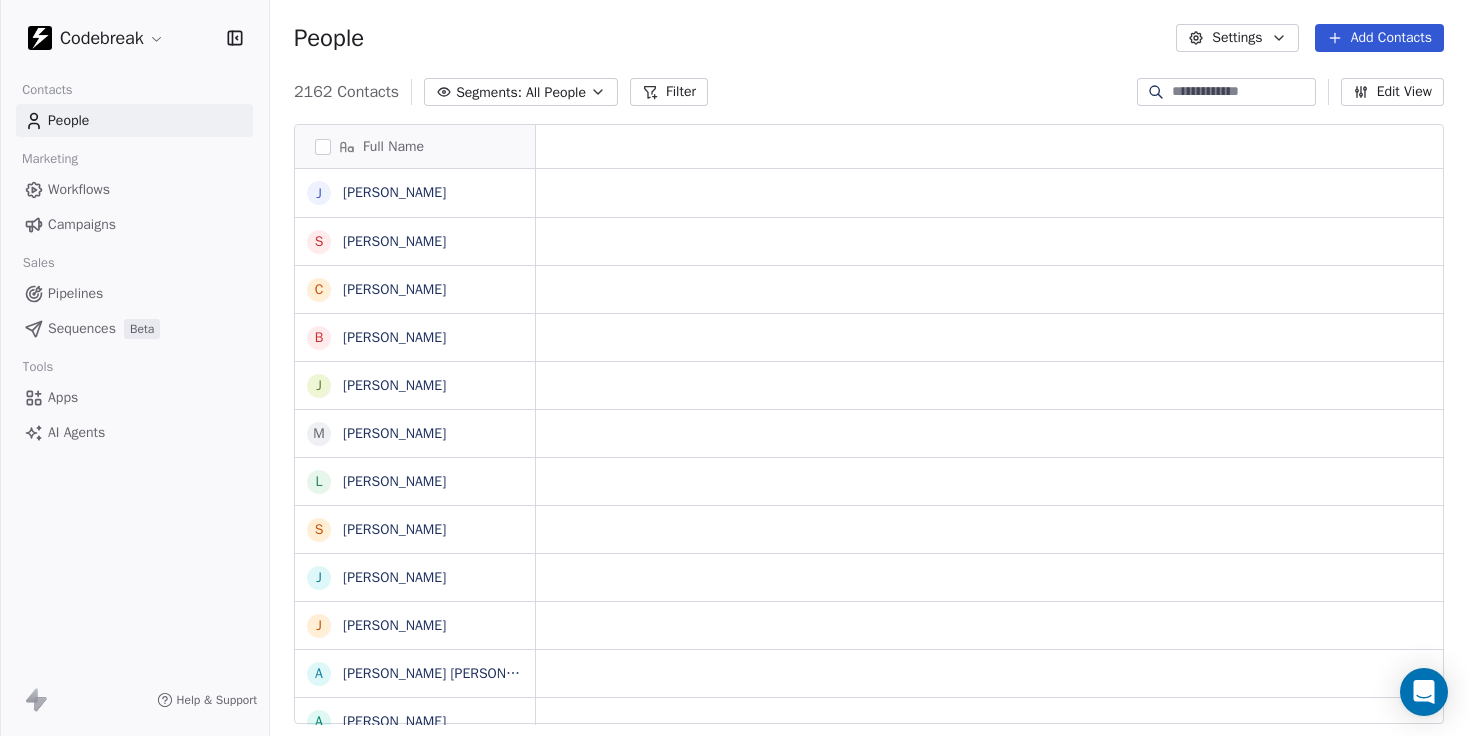 scroll, scrollTop: 648, scrollLeft: 1198, axis: both 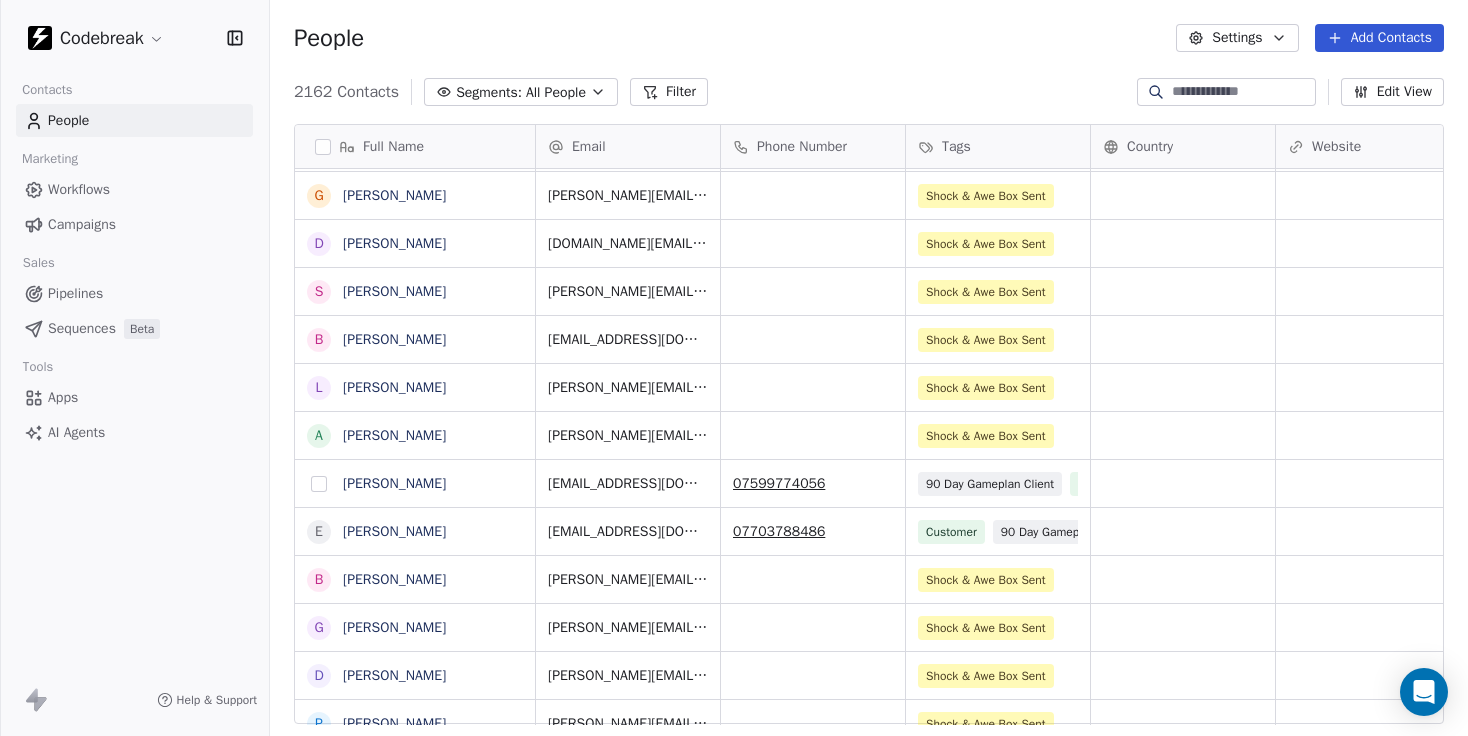 drag, startPoint x: 319, startPoint y: 482, endPoint x: 365, endPoint y: 440, distance: 62.289646 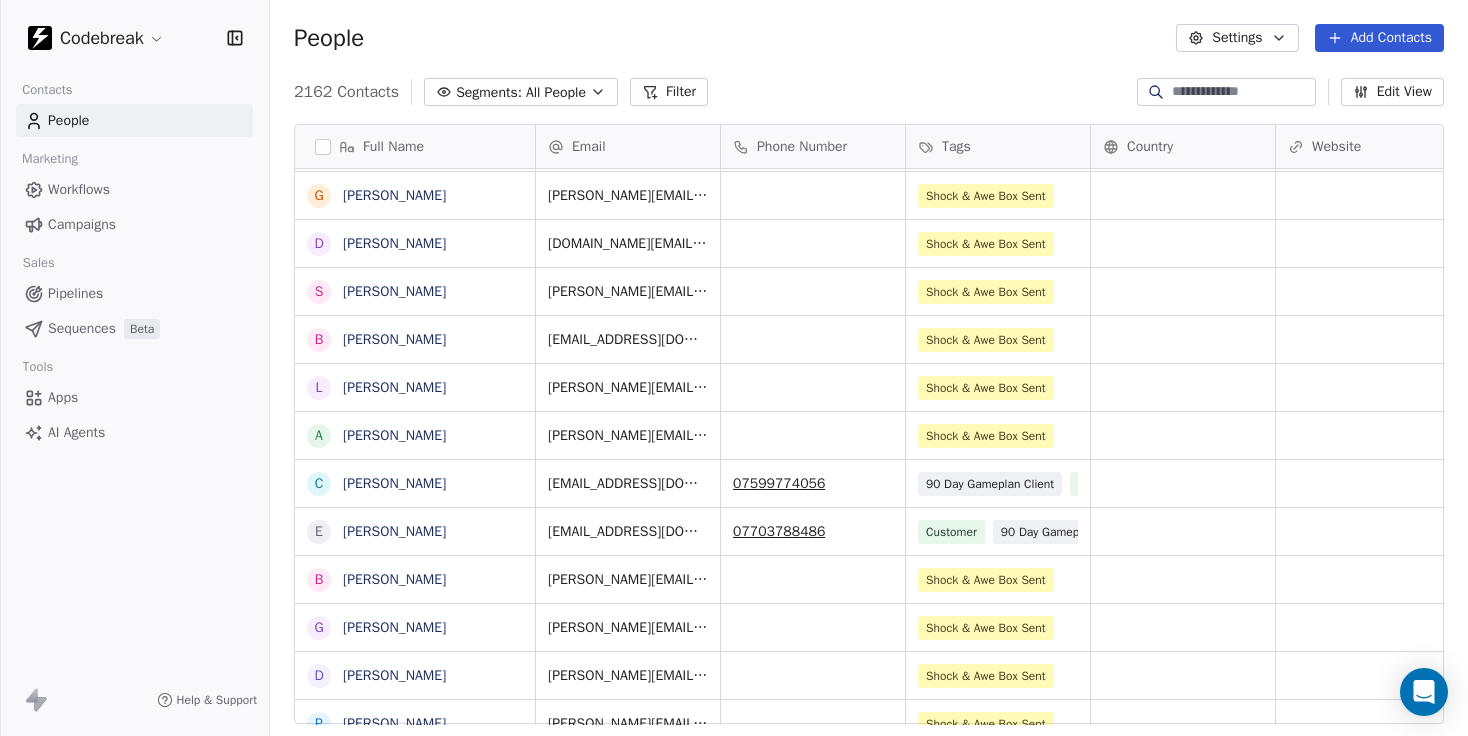 click at bounding box center (0, 0) 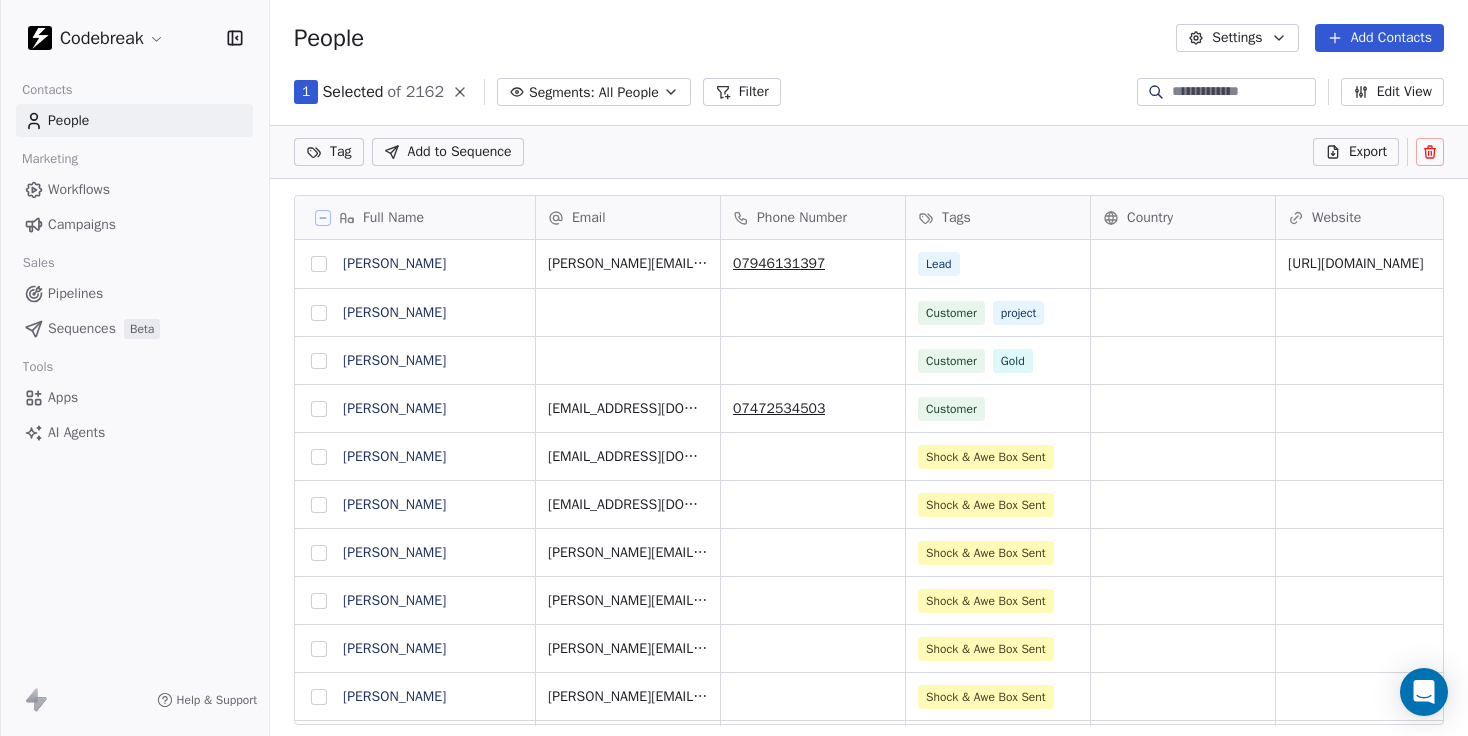 click at bounding box center (319, 361) 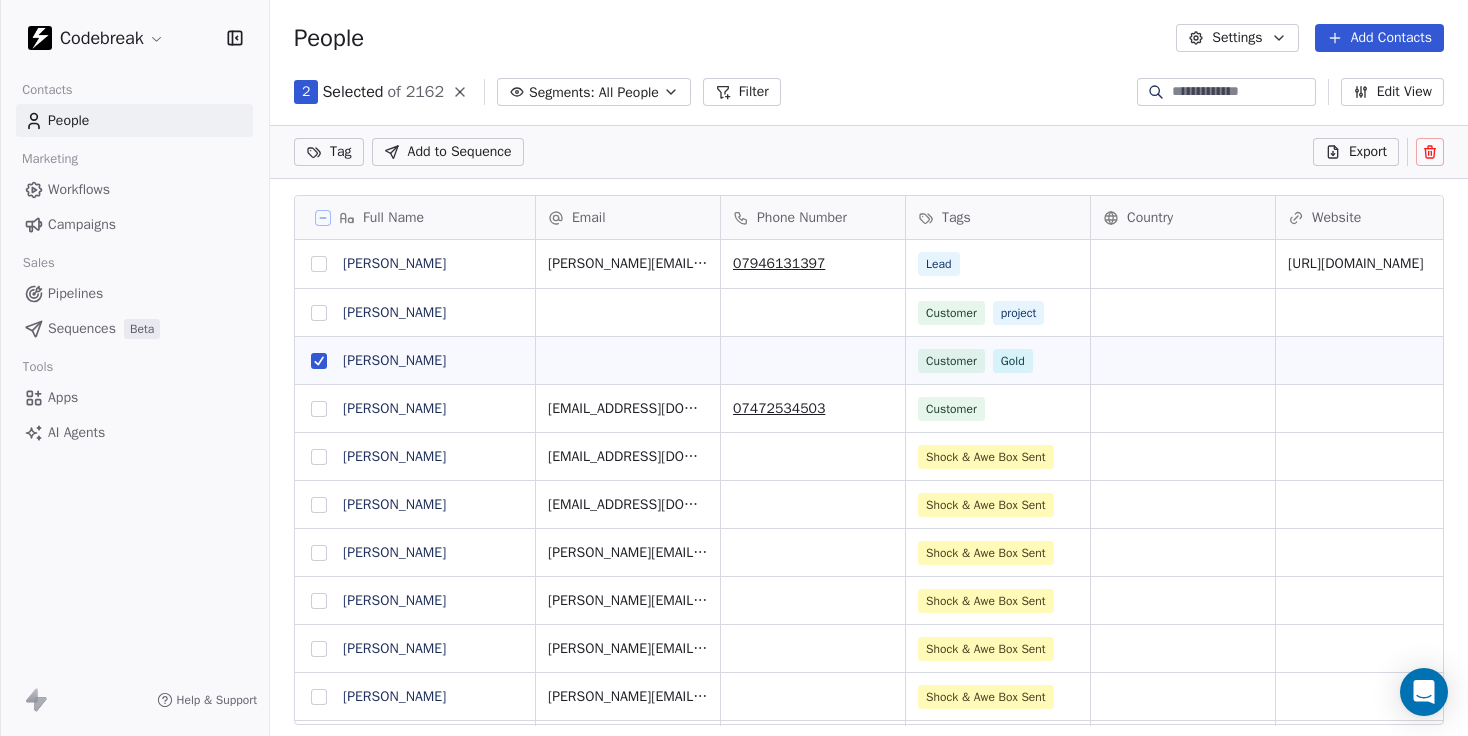 click on "Help & Support" at bounding box center [217, 700] 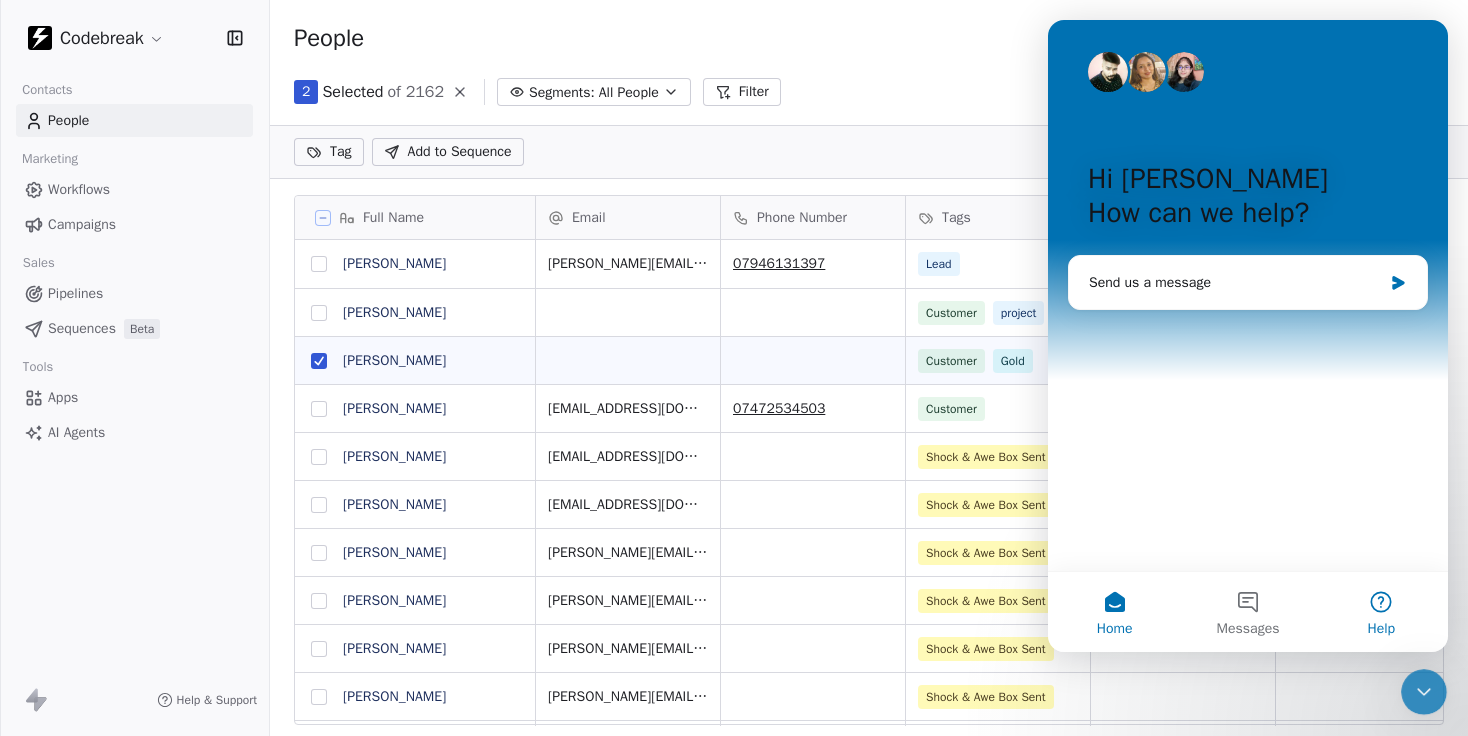 click on "Help" at bounding box center (1381, 612) 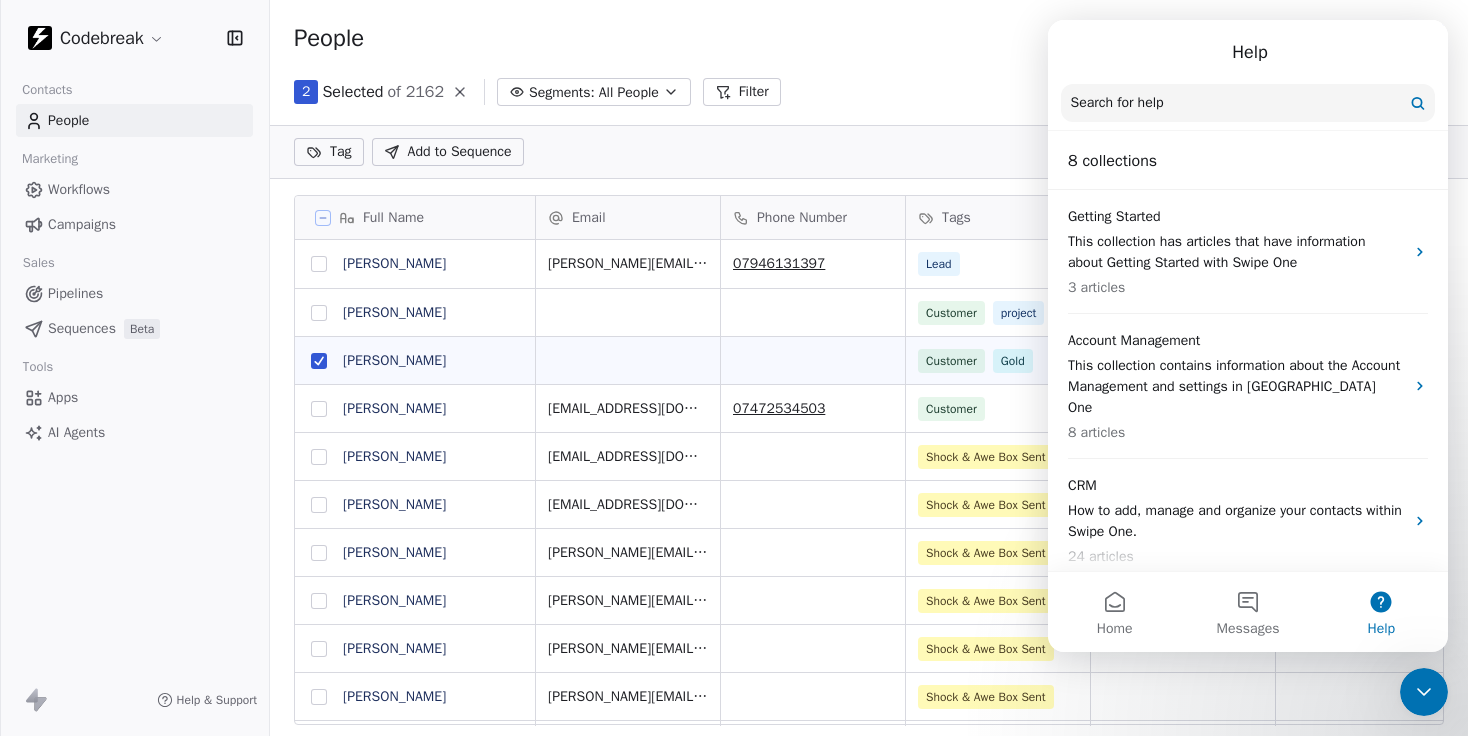 click at bounding box center [1248, 103] 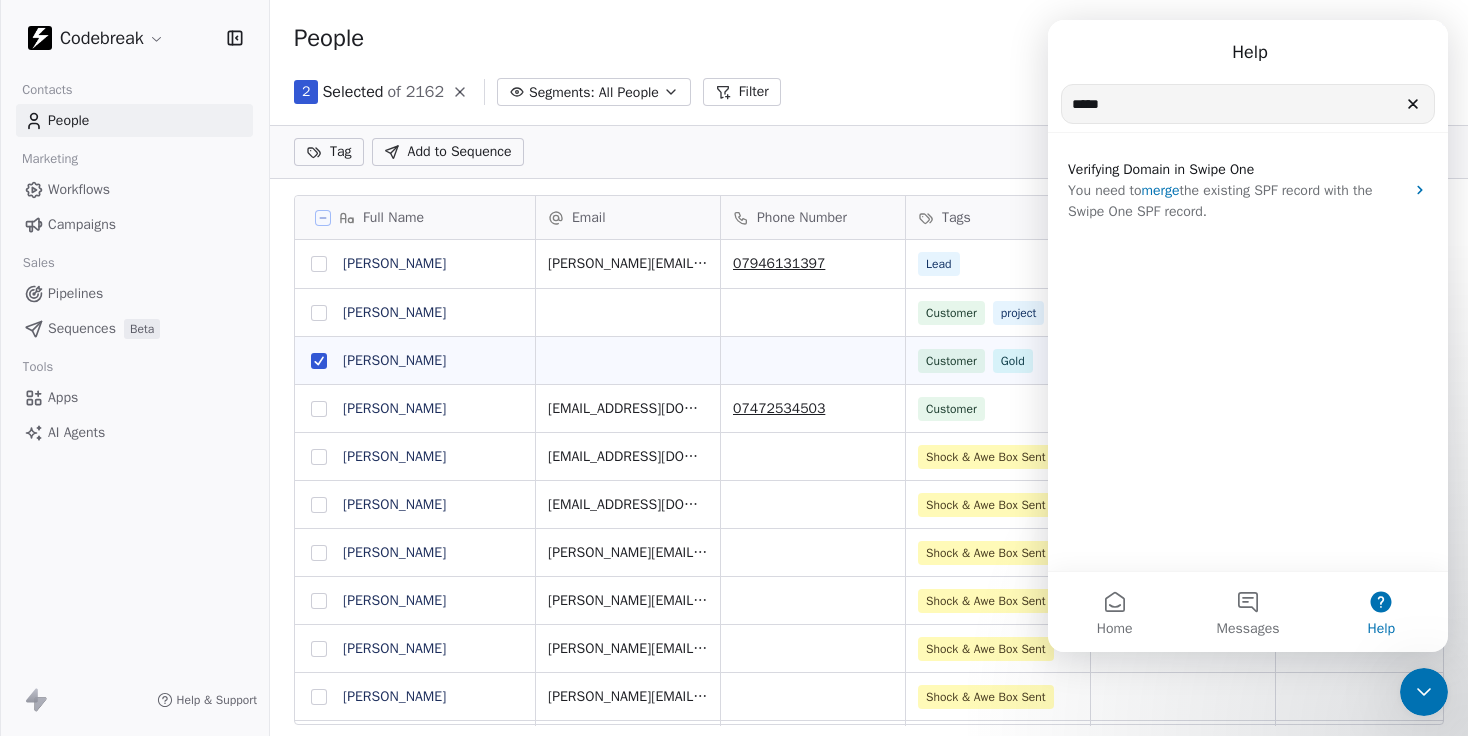 click on "*****" at bounding box center (1248, 104) 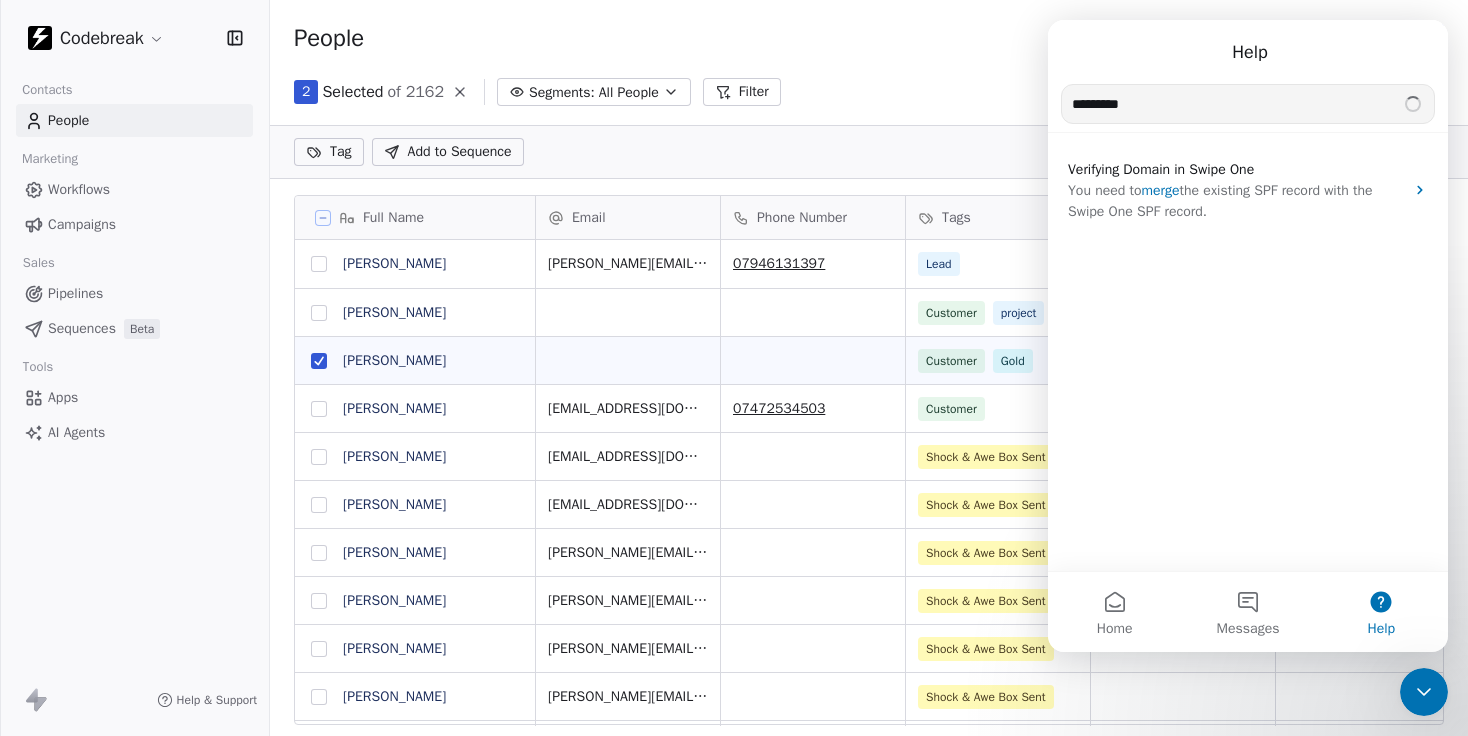 type on "*********" 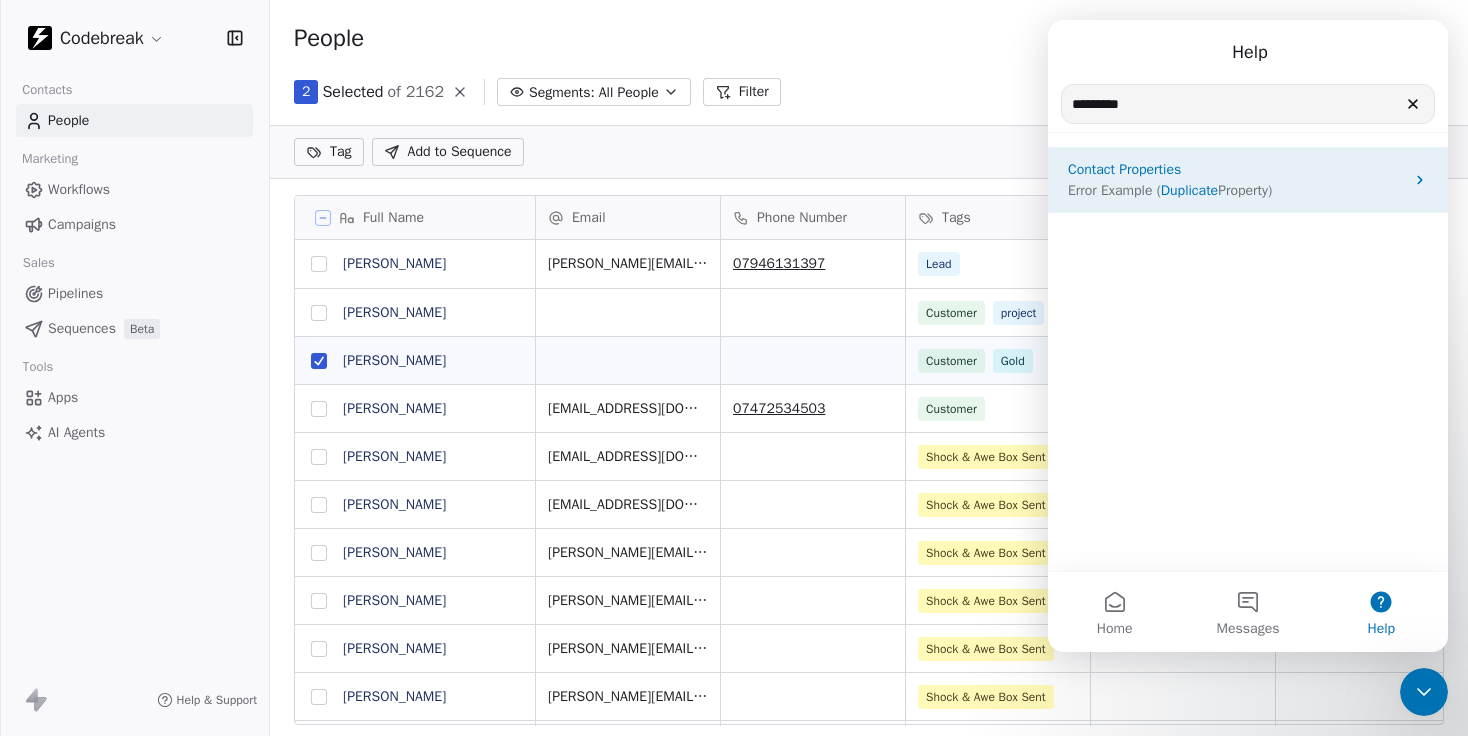 click on "Contact Properties" at bounding box center (1124, 169) 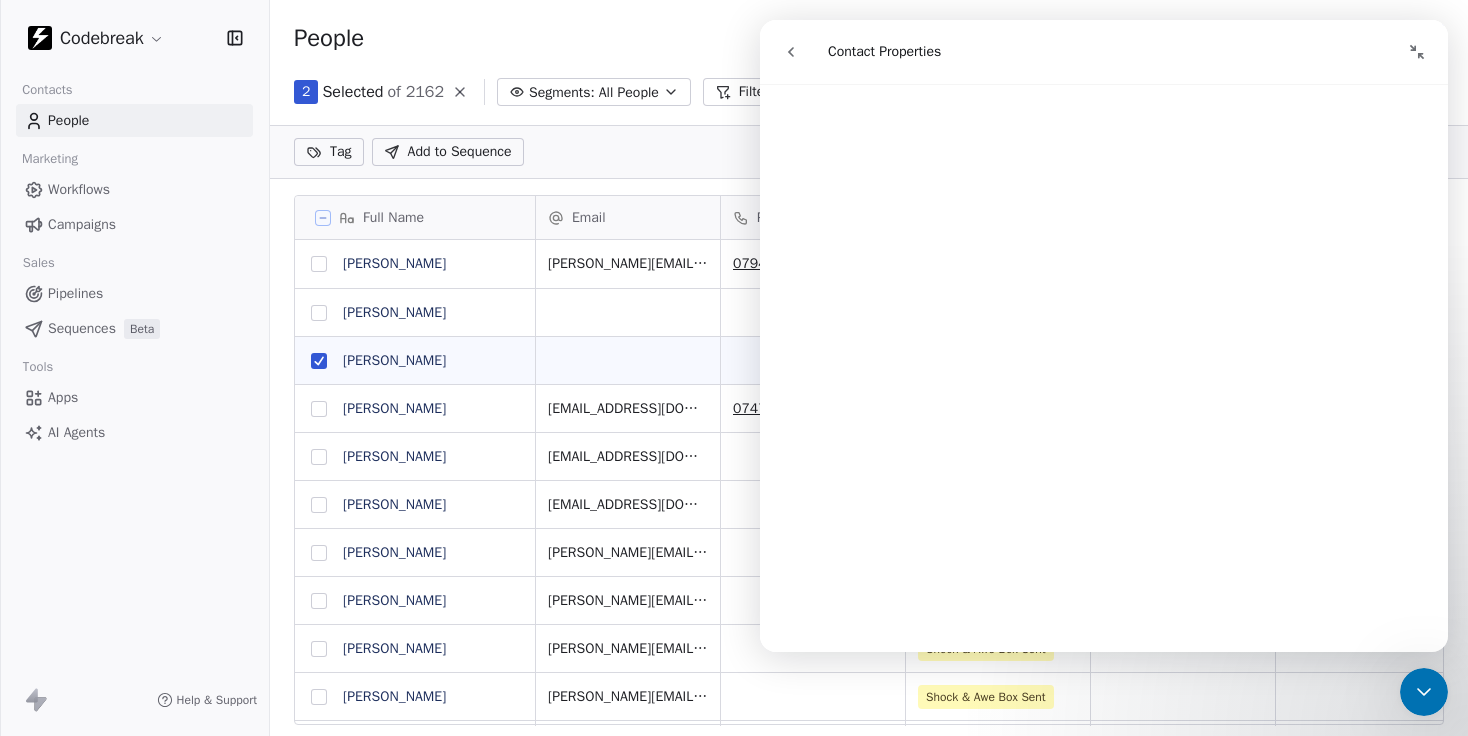 click on "People Settings  Add Contacts" at bounding box center [869, 38] 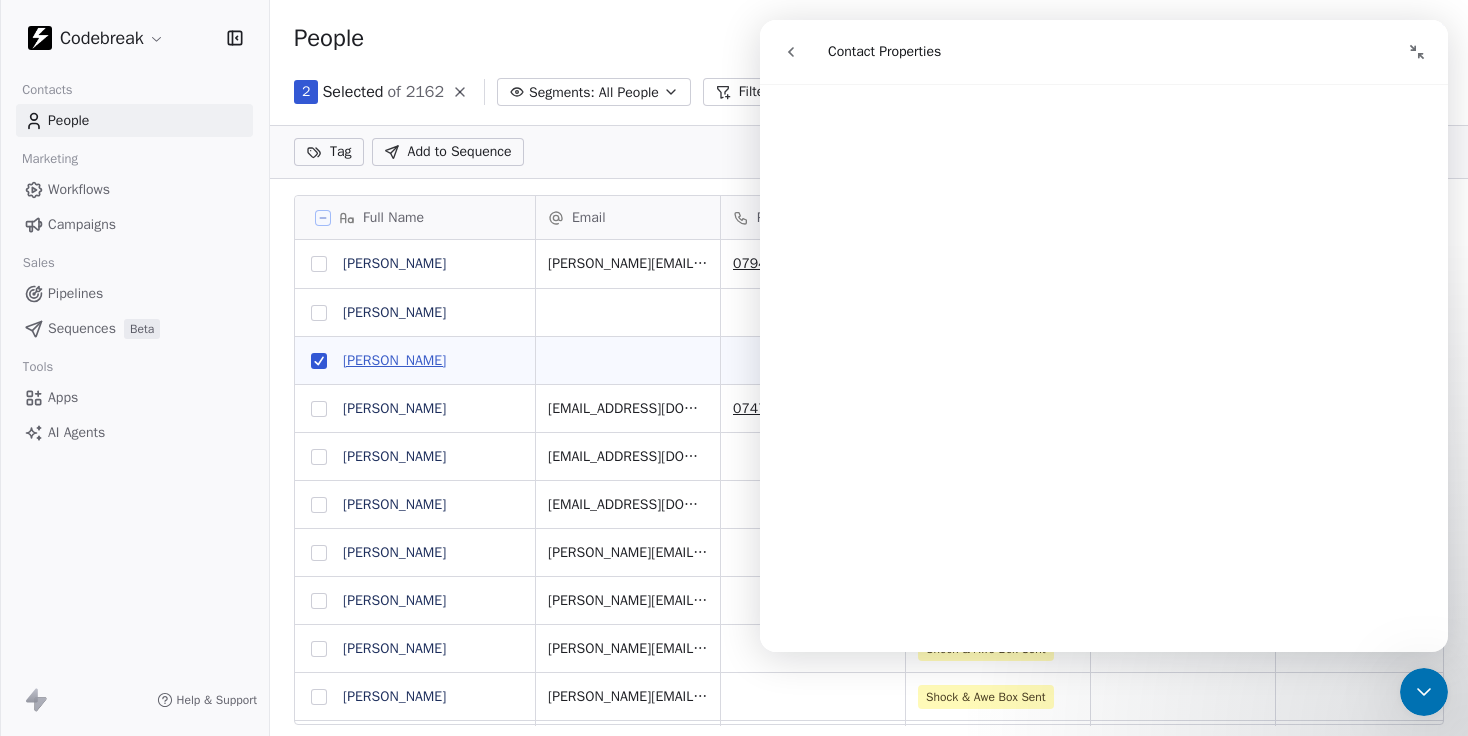 click on "[PERSON_NAME]" at bounding box center [394, 360] 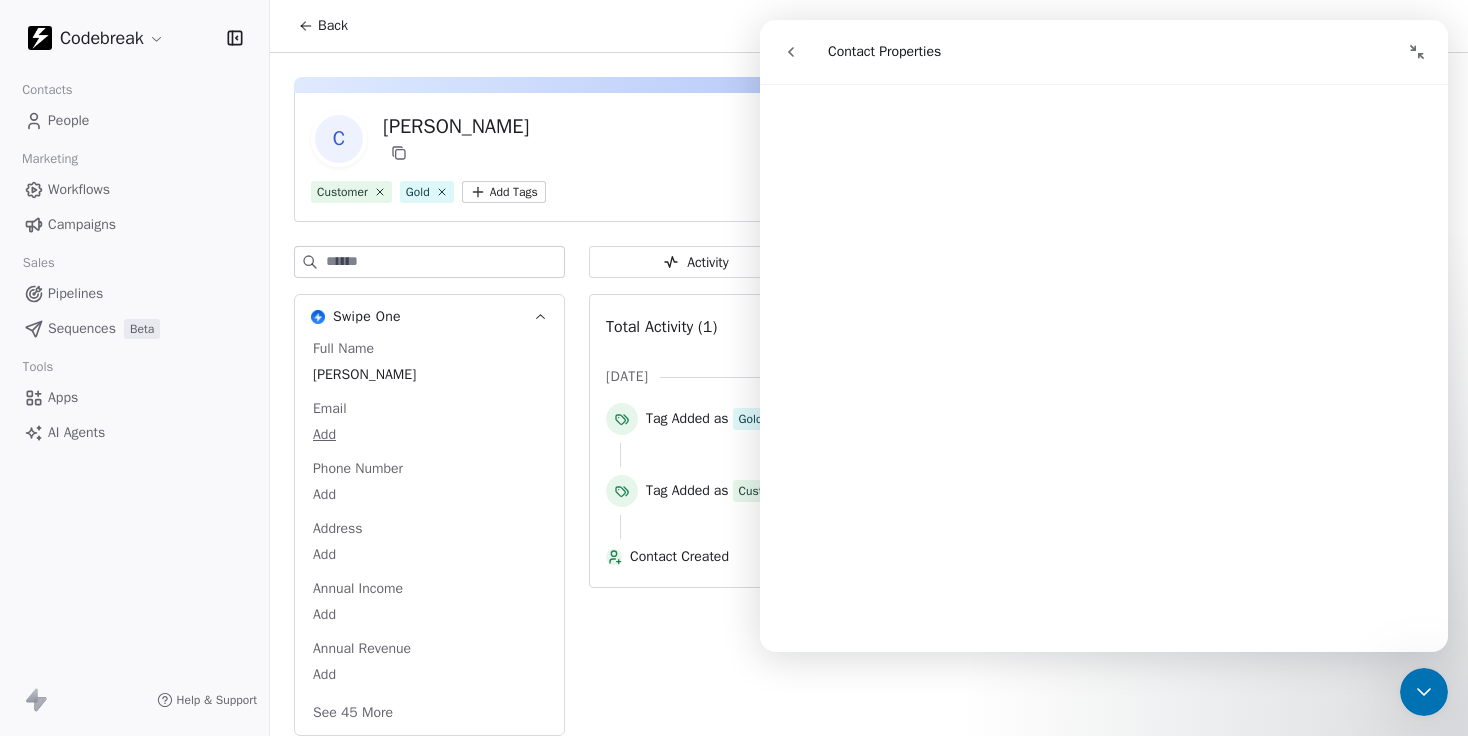 click 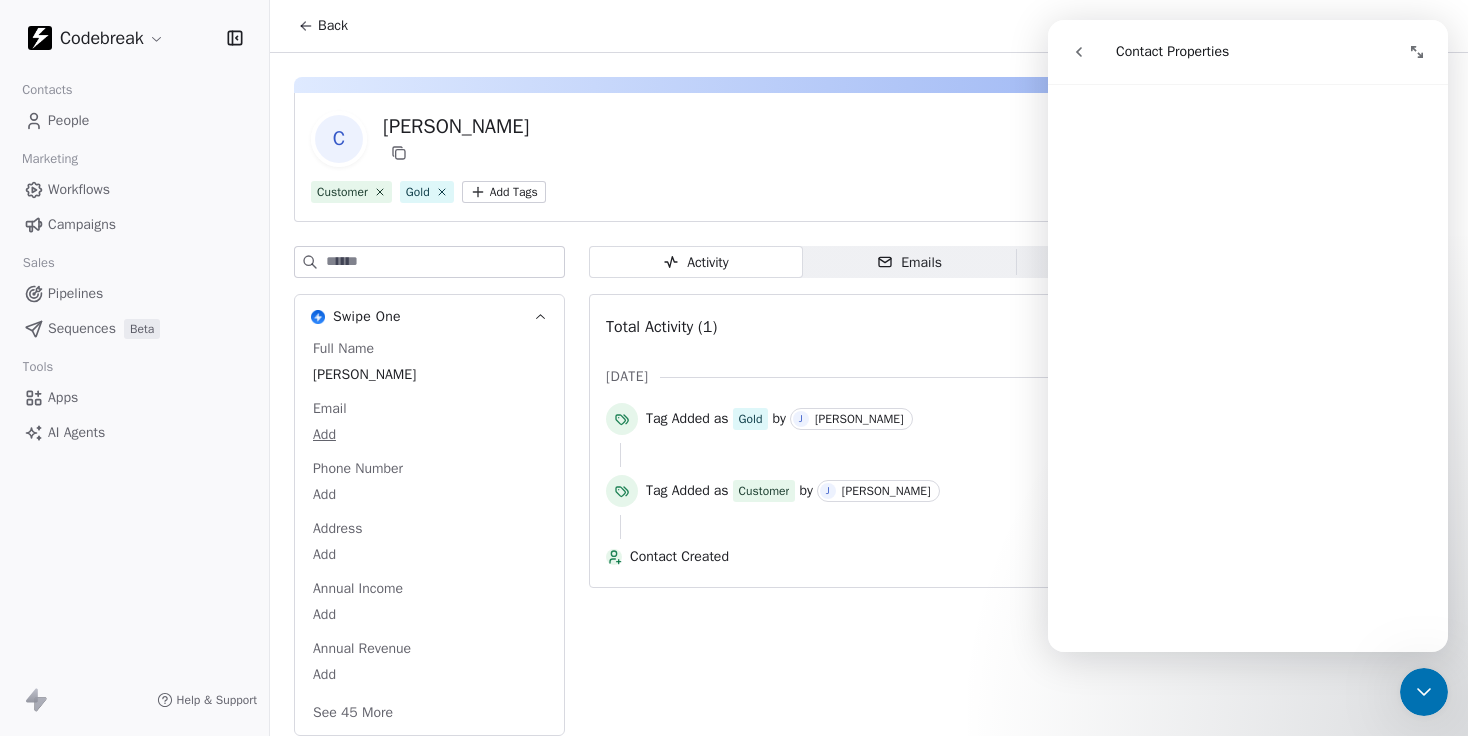 click 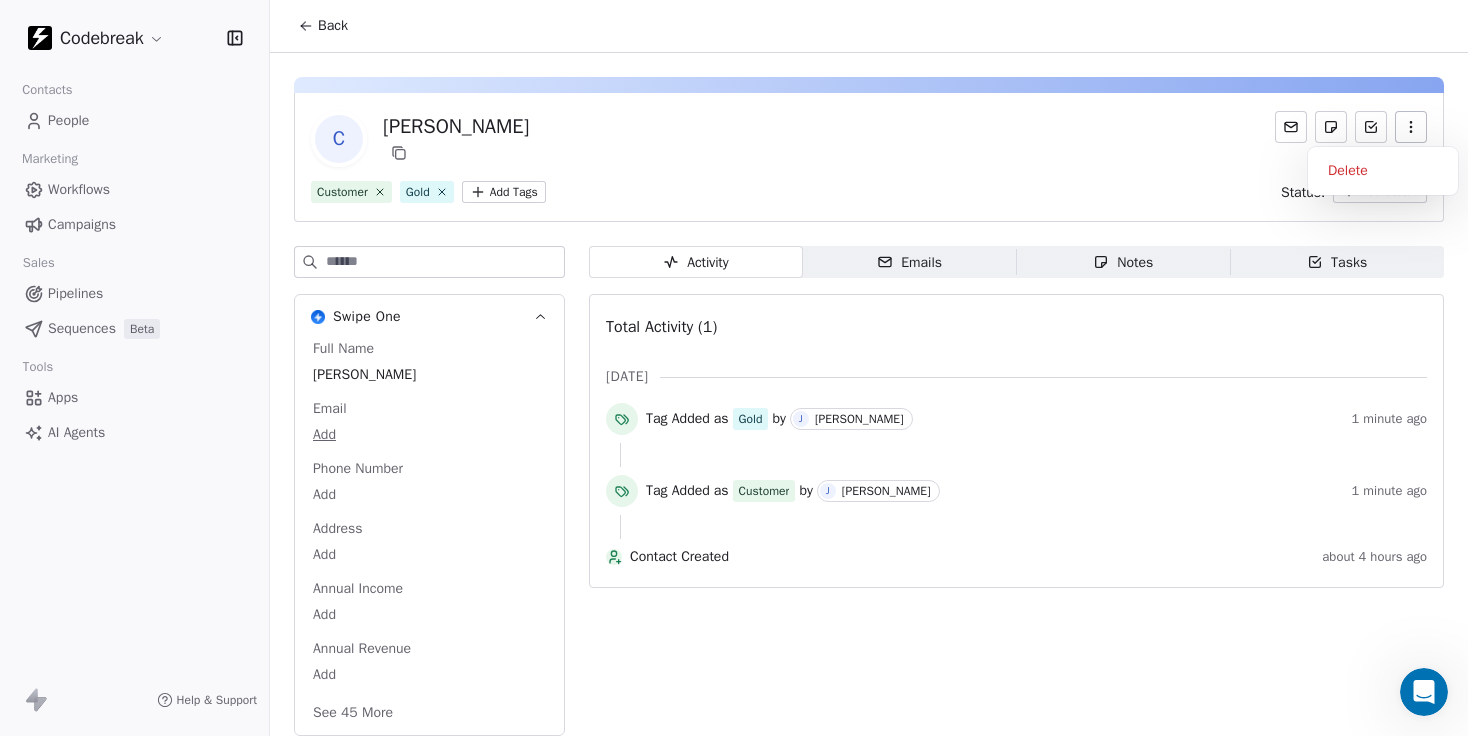 click 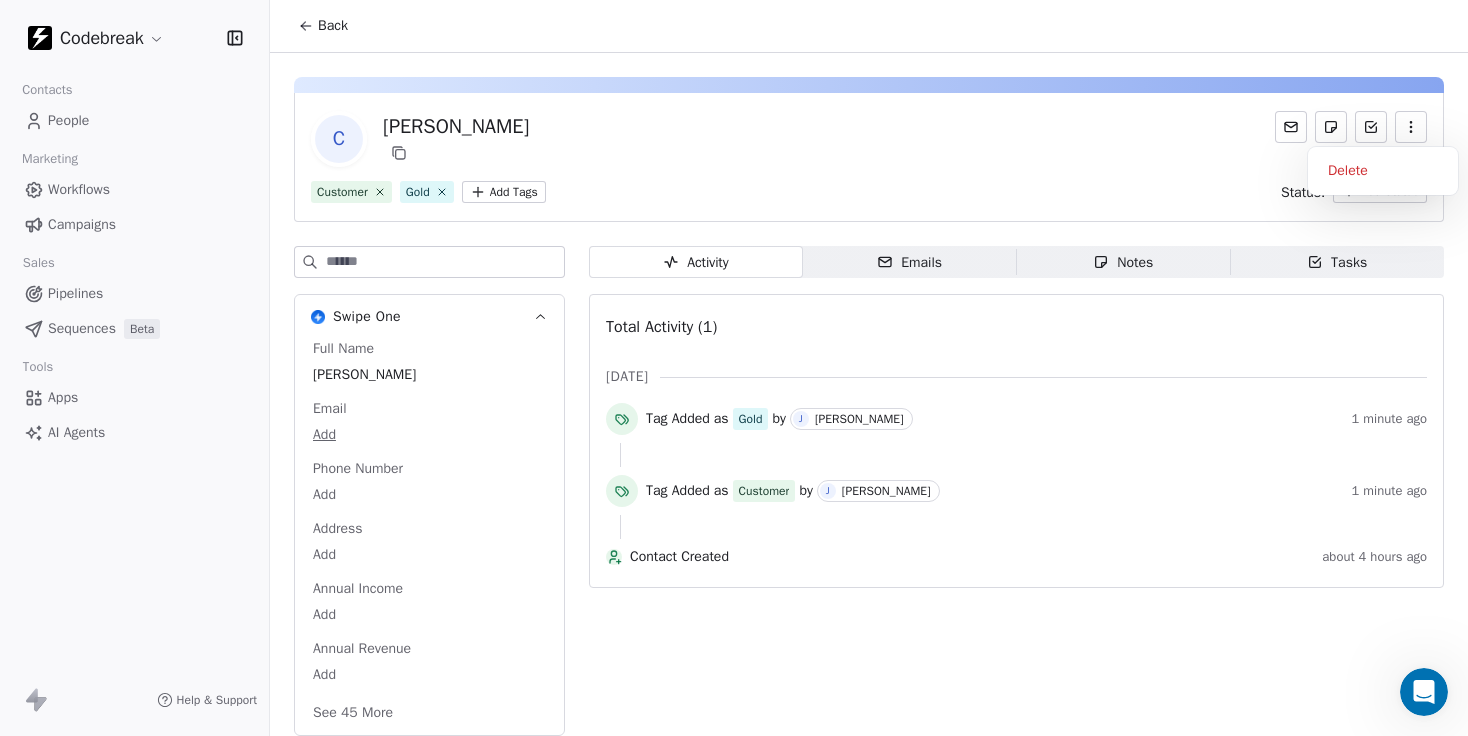 click on "C [PERSON_NAME]" at bounding box center (869, 139) 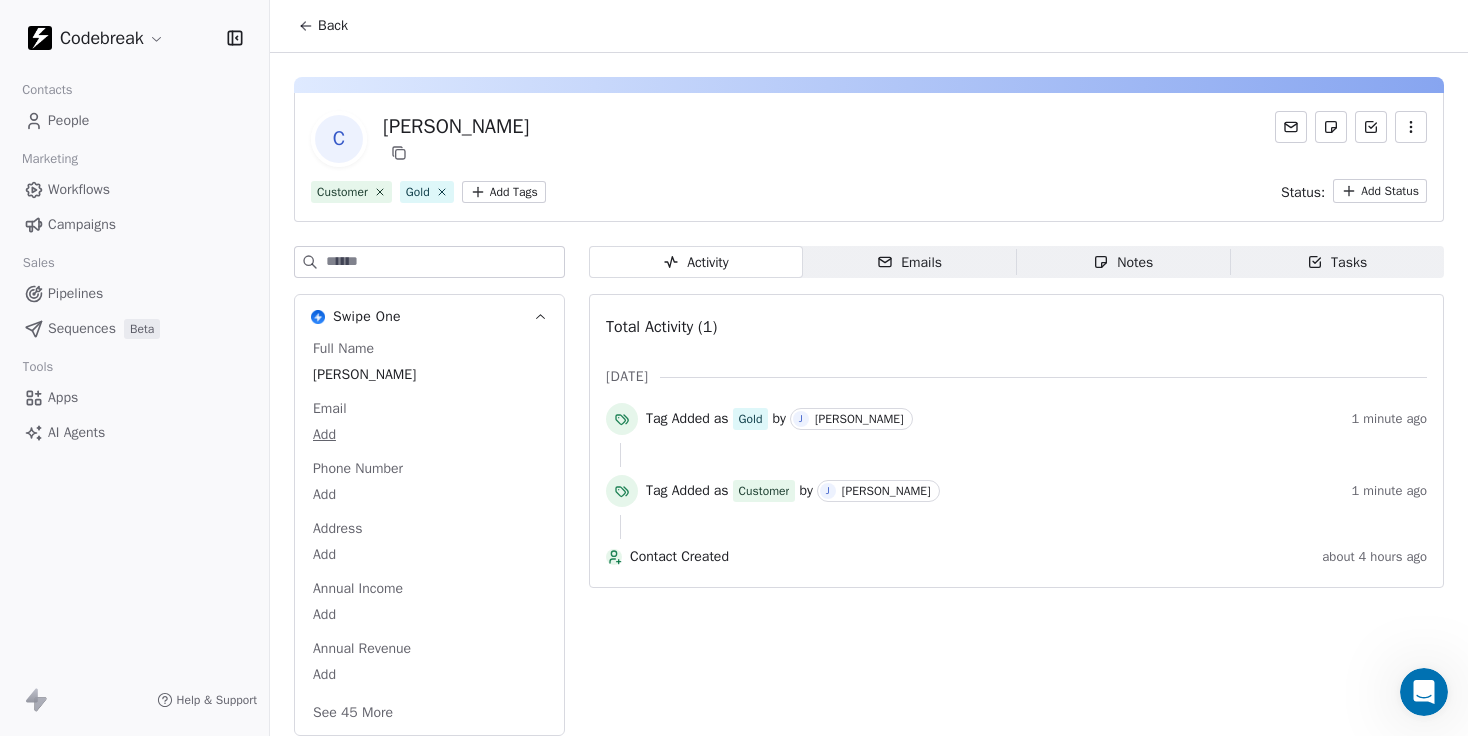 scroll, scrollTop: 74, scrollLeft: 0, axis: vertical 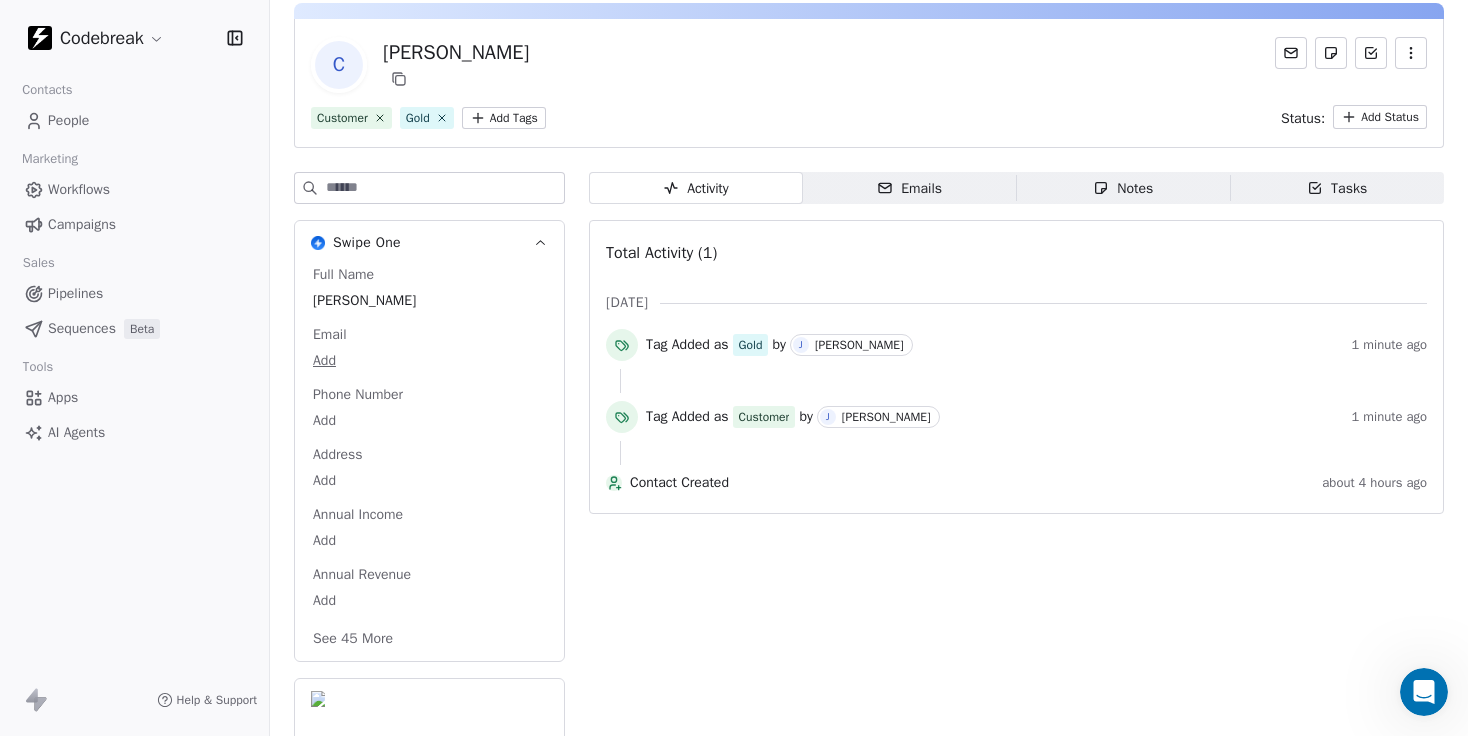 click 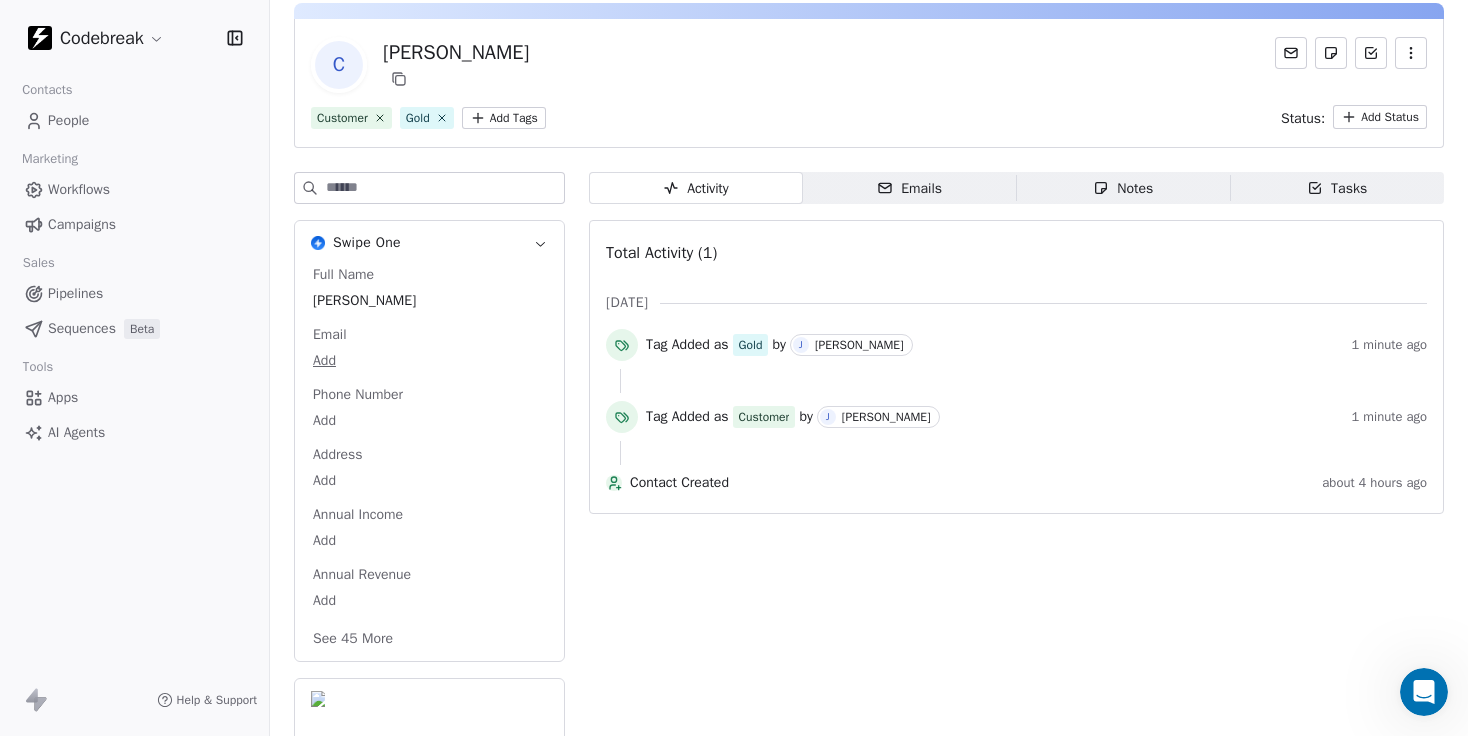scroll, scrollTop: 0, scrollLeft: 0, axis: both 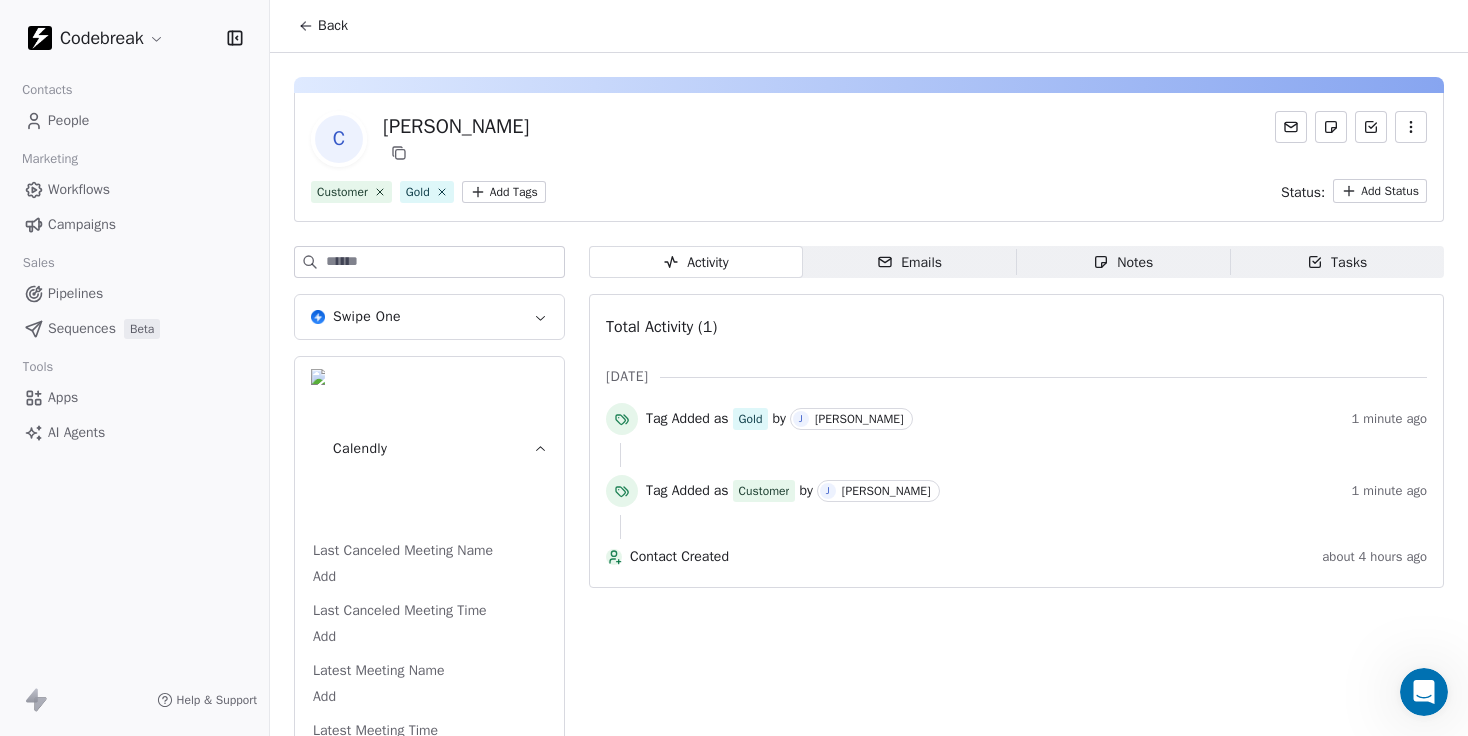 click on "Calendly" at bounding box center [429, 449] 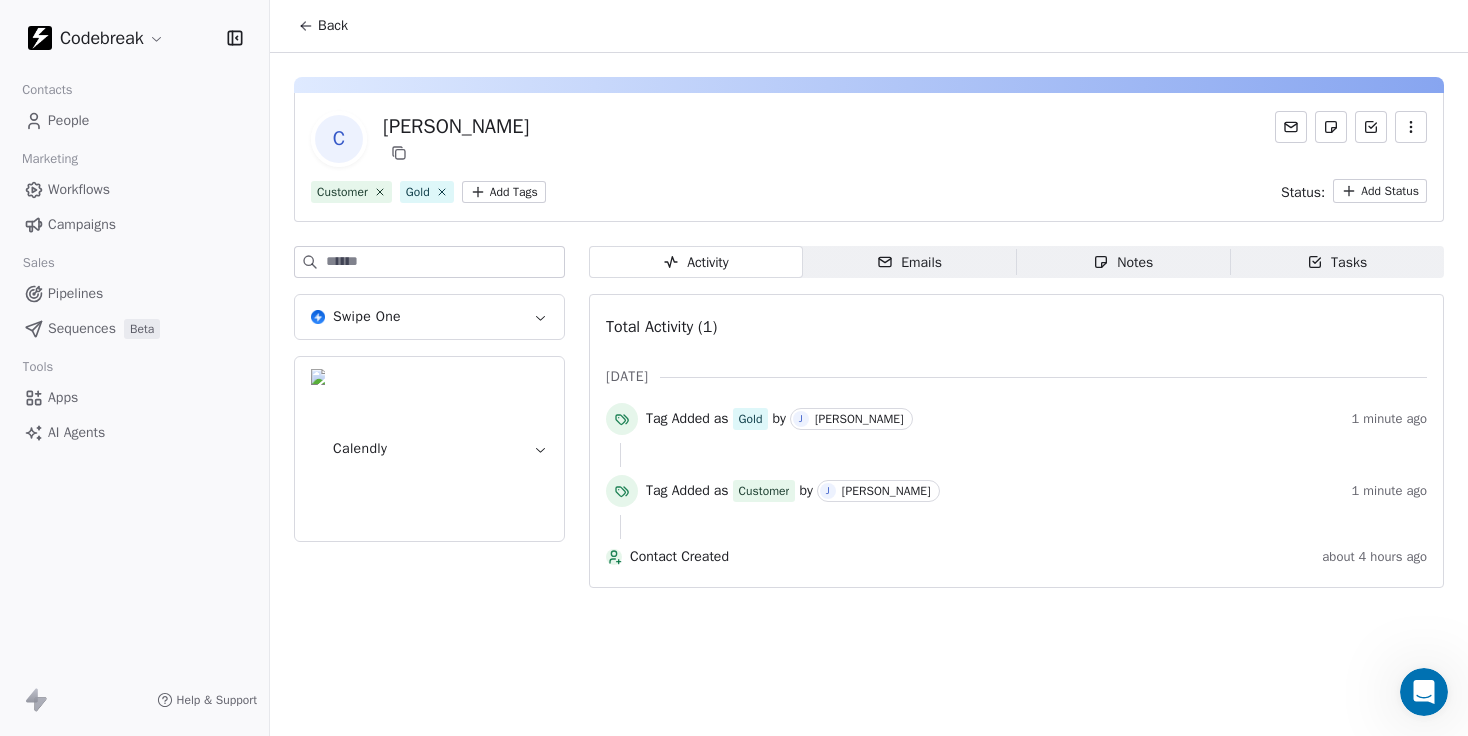 click on "Back" at bounding box center [323, 26] 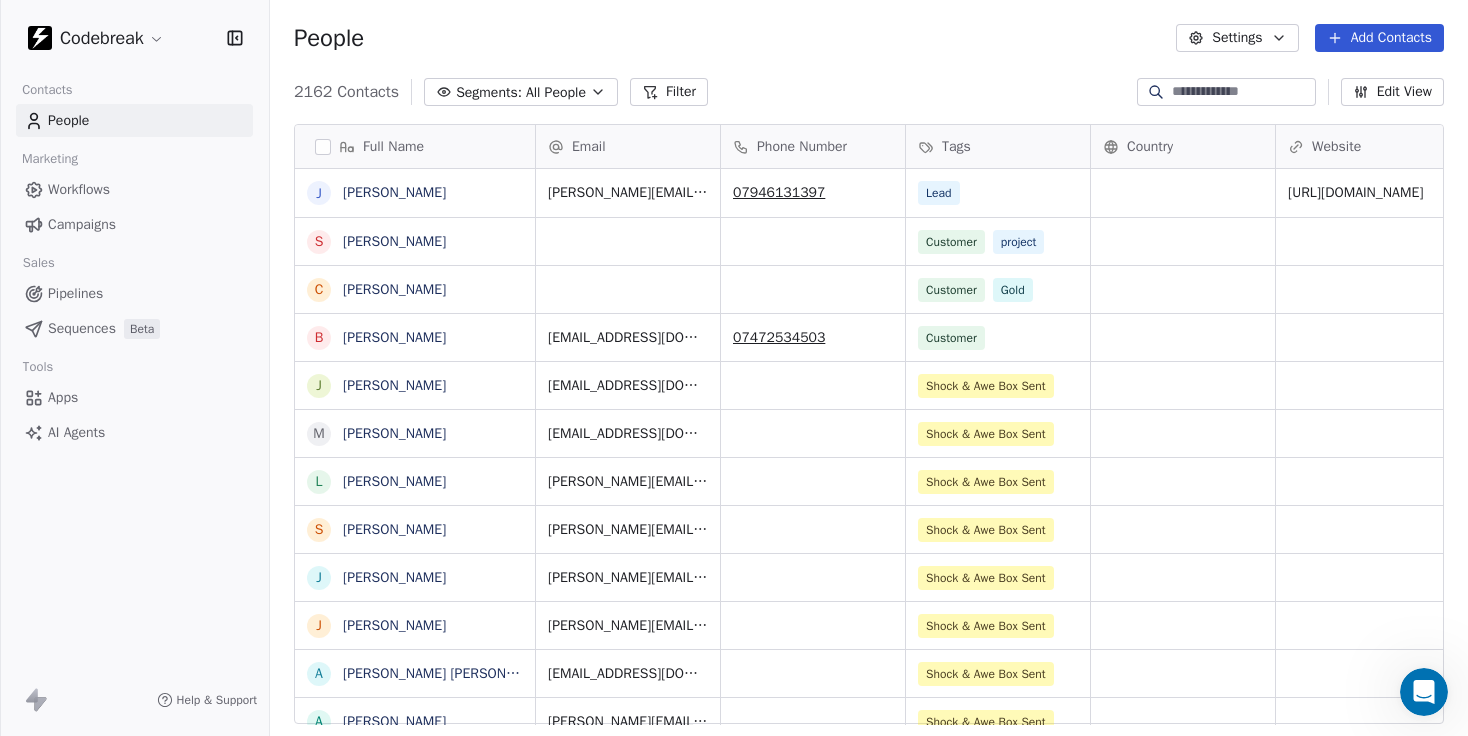 scroll, scrollTop: 1, scrollLeft: 1, axis: both 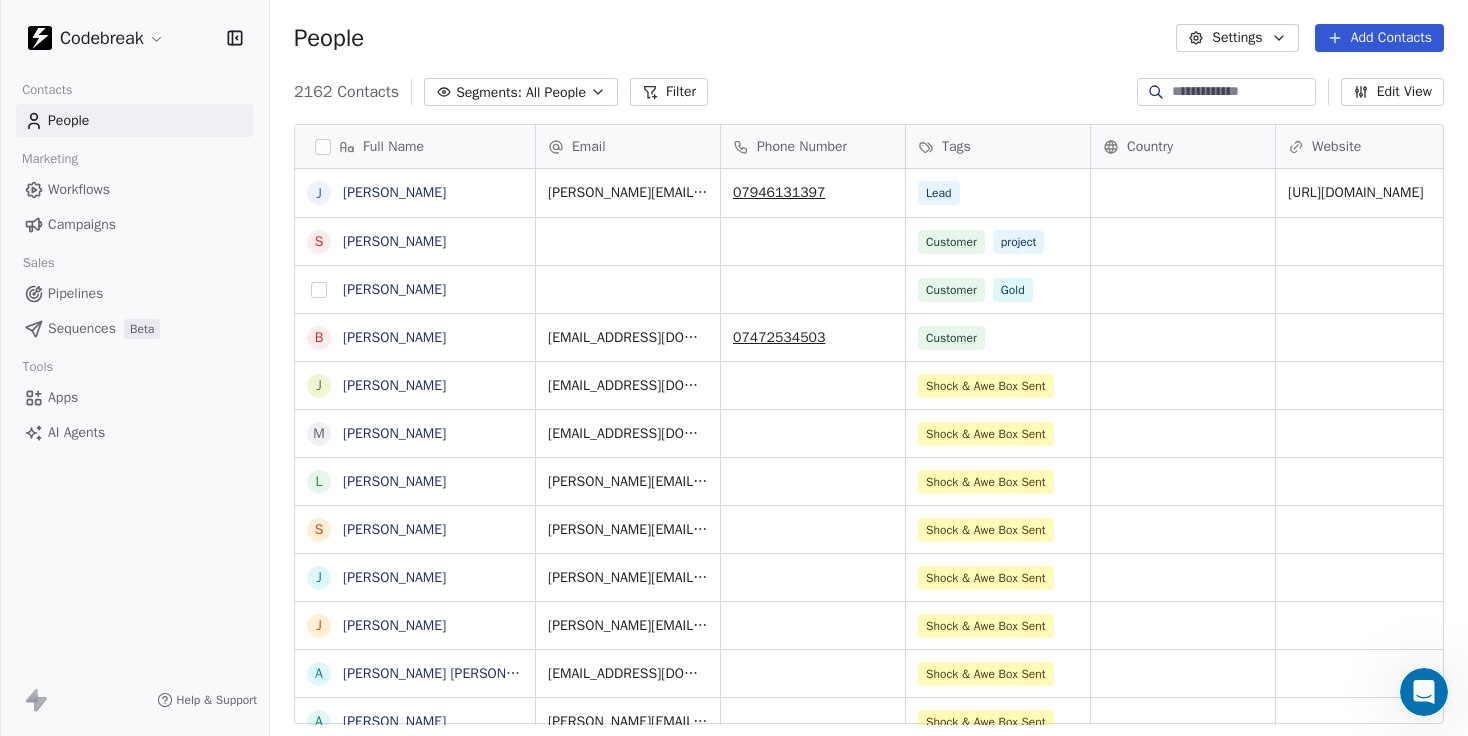 click at bounding box center [319, 290] 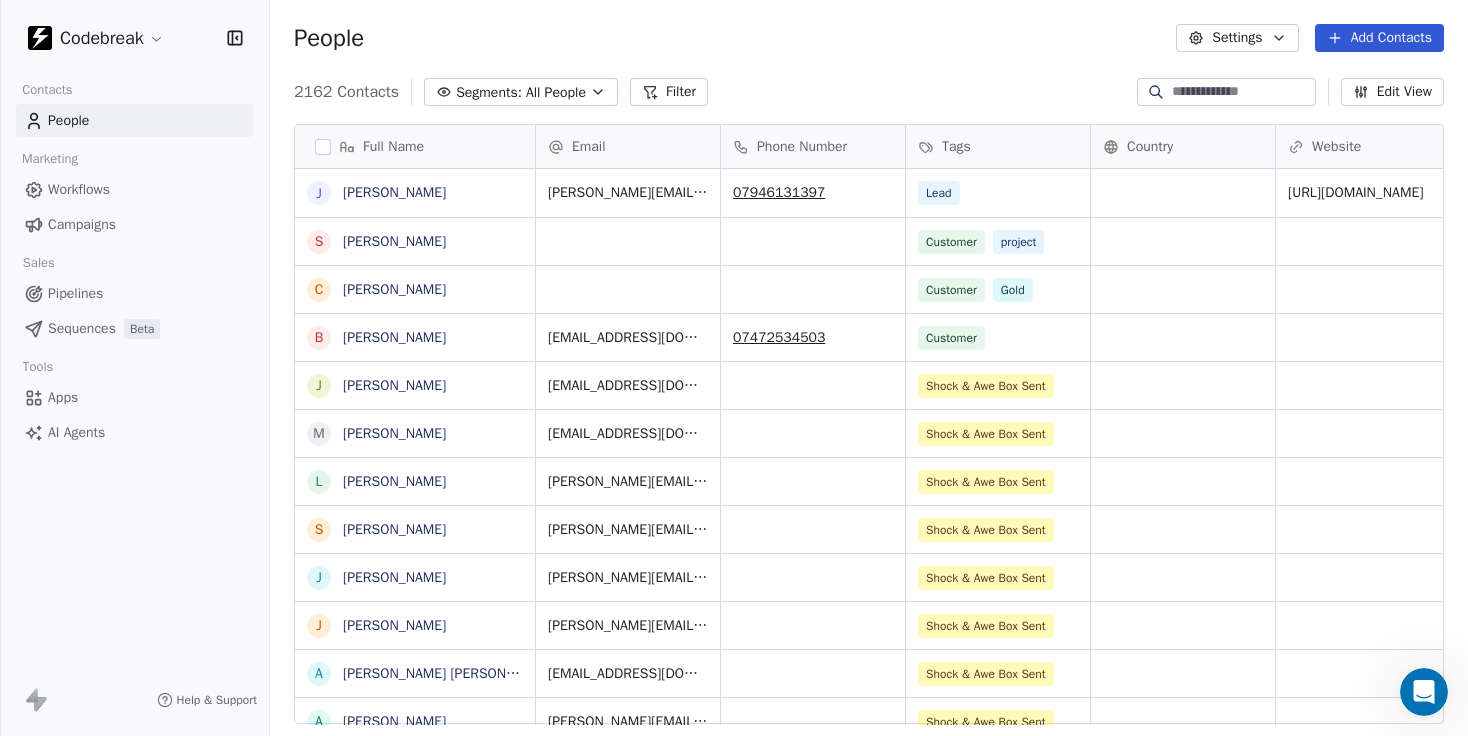 scroll, scrollTop: 578, scrollLeft: 1198, axis: both 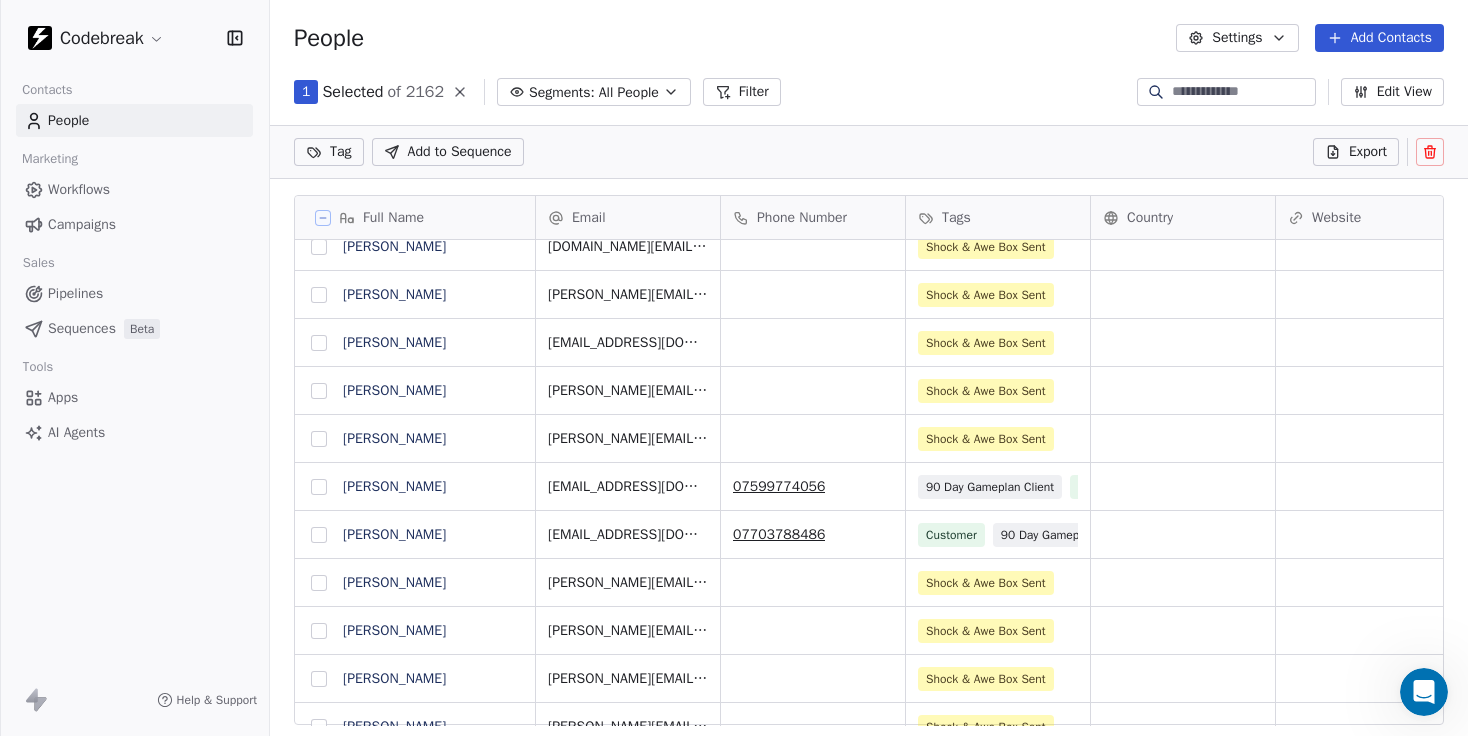 click at bounding box center (319, 487) 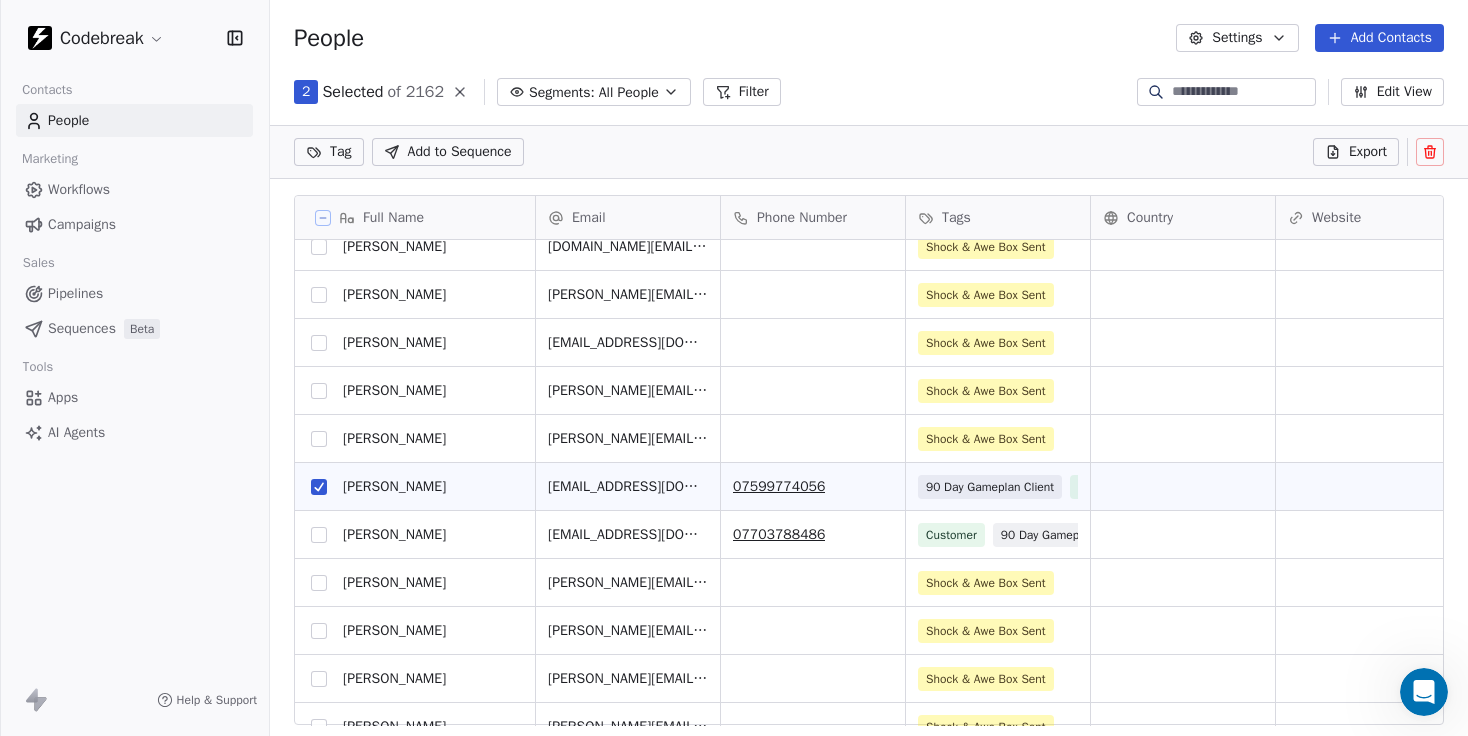 scroll, scrollTop: 541, scrollLeft: 0, axis: vertical 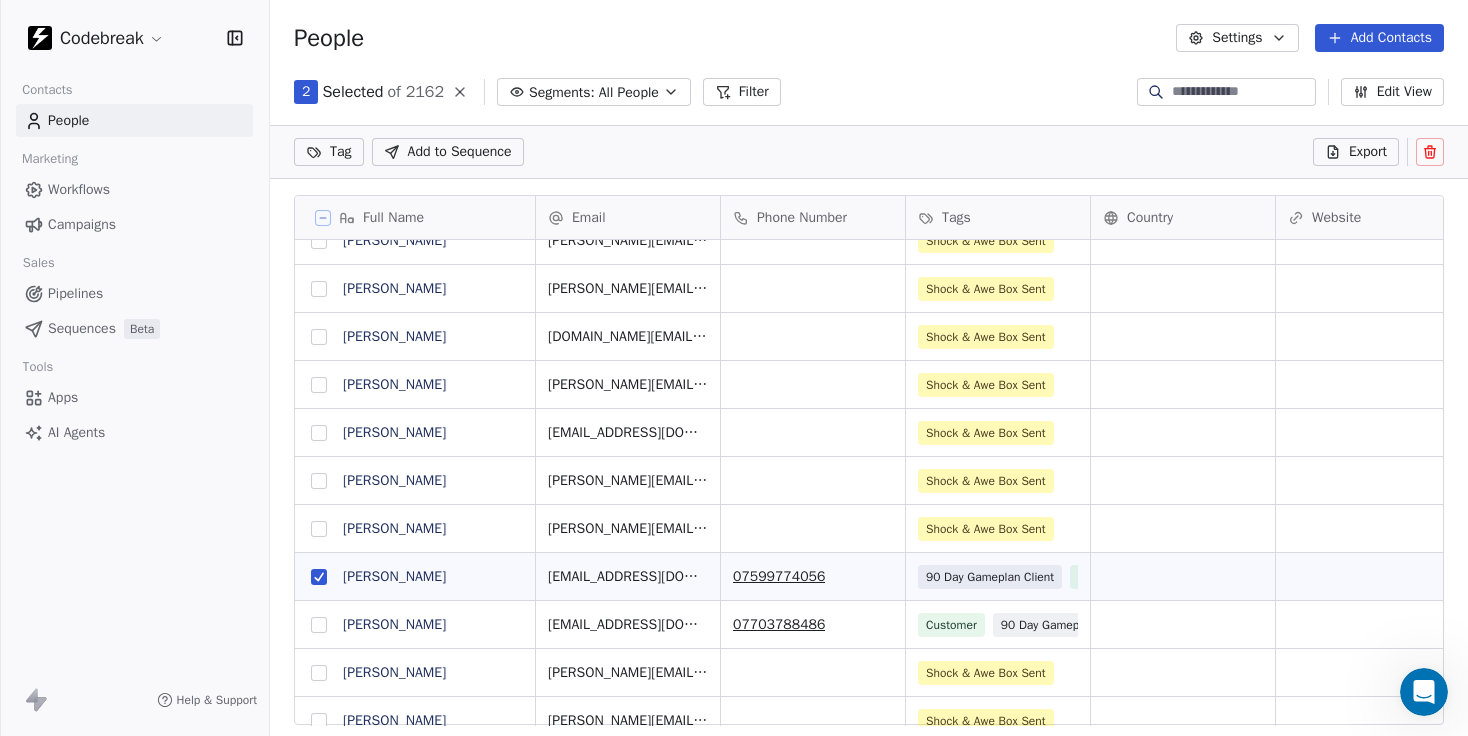 drag, startPoint x: 321, startPoint y: 578, endPoint x: 408, endPoint y: 497, distance: 118.869675 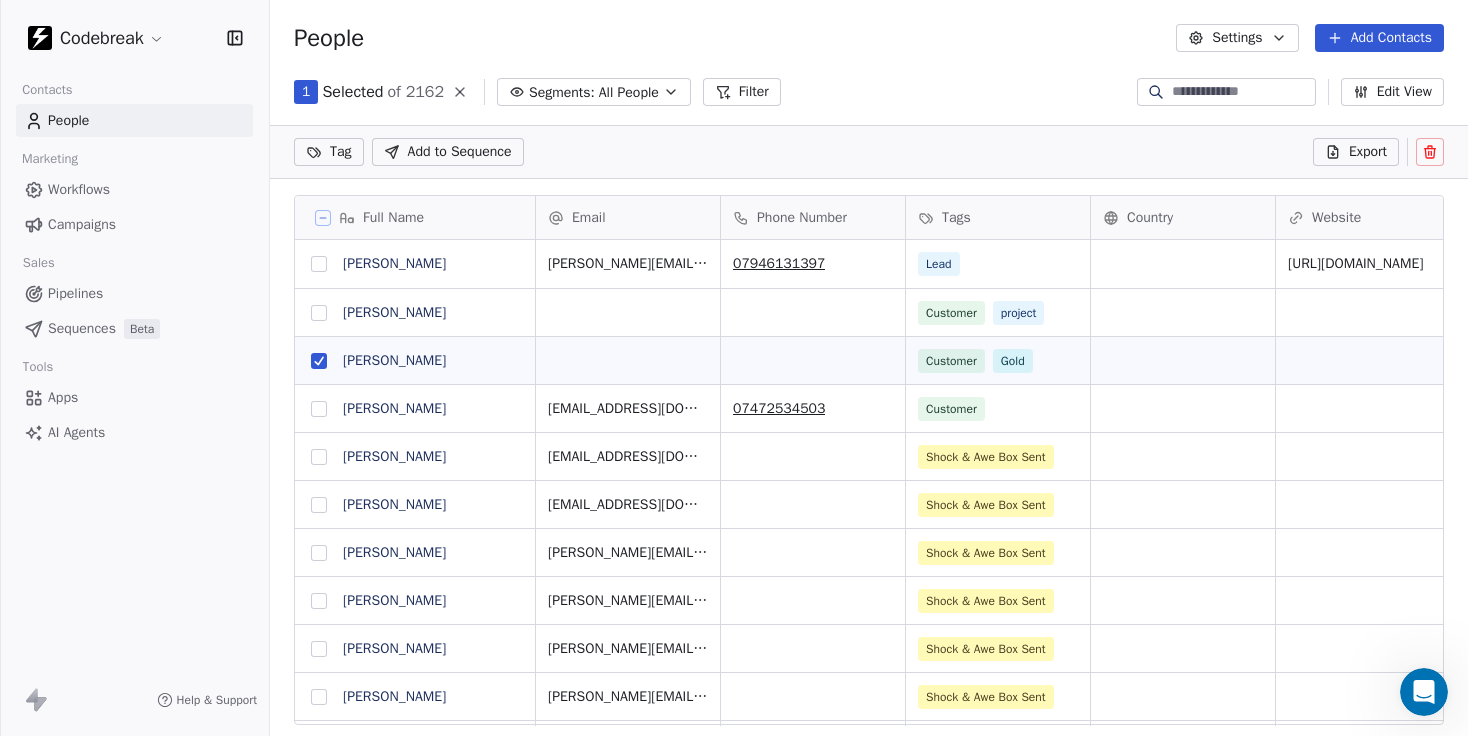 click at bounding box center [319, 361] 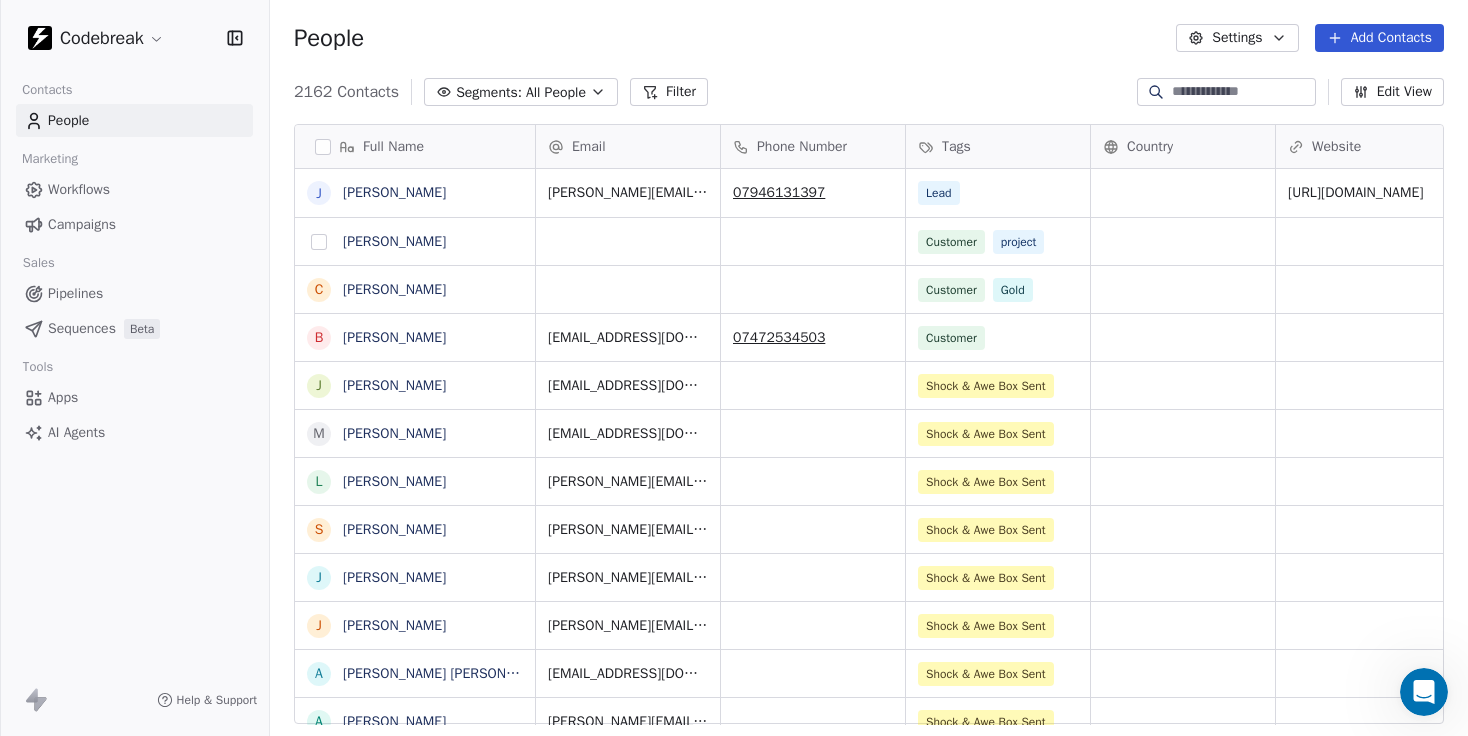 click at bounding box center [0, 0] 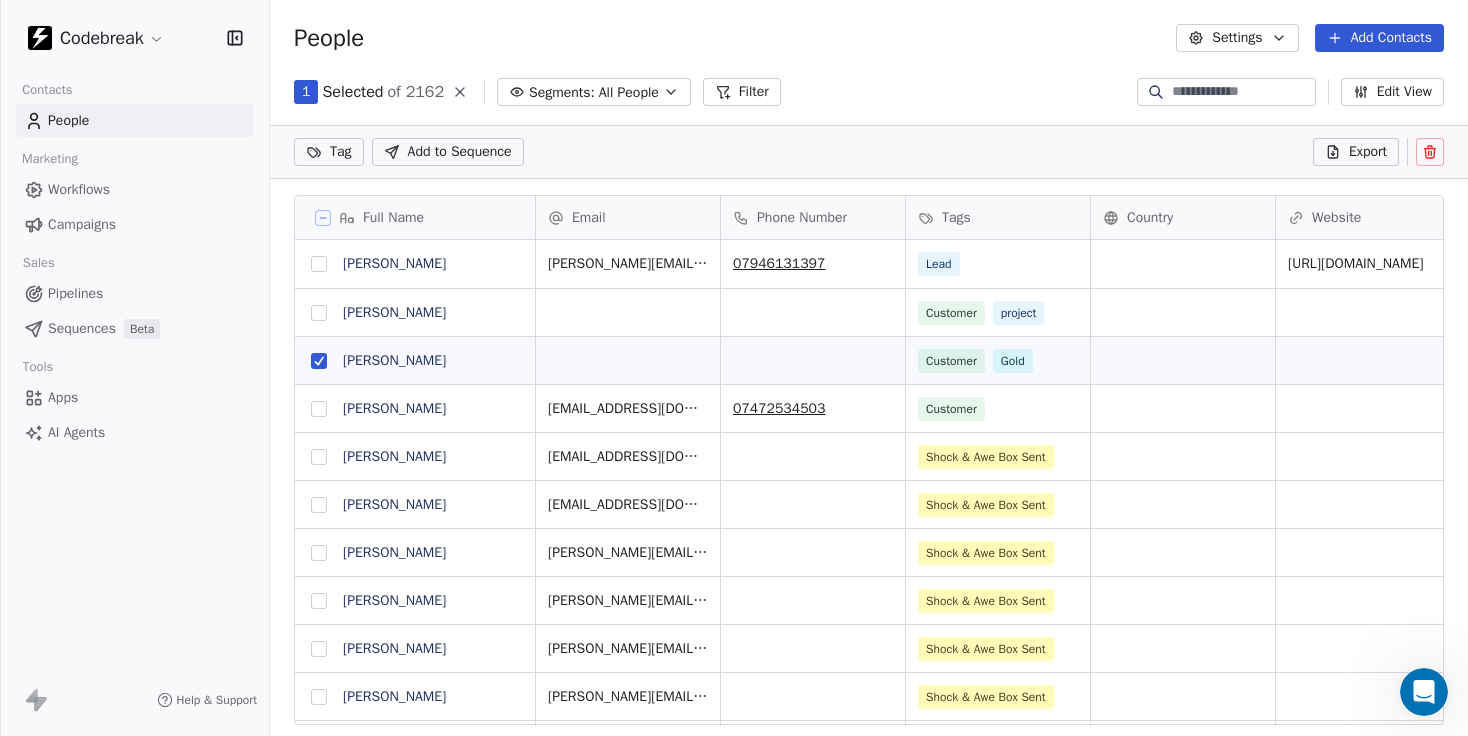 click at bounding box center (319, 313) 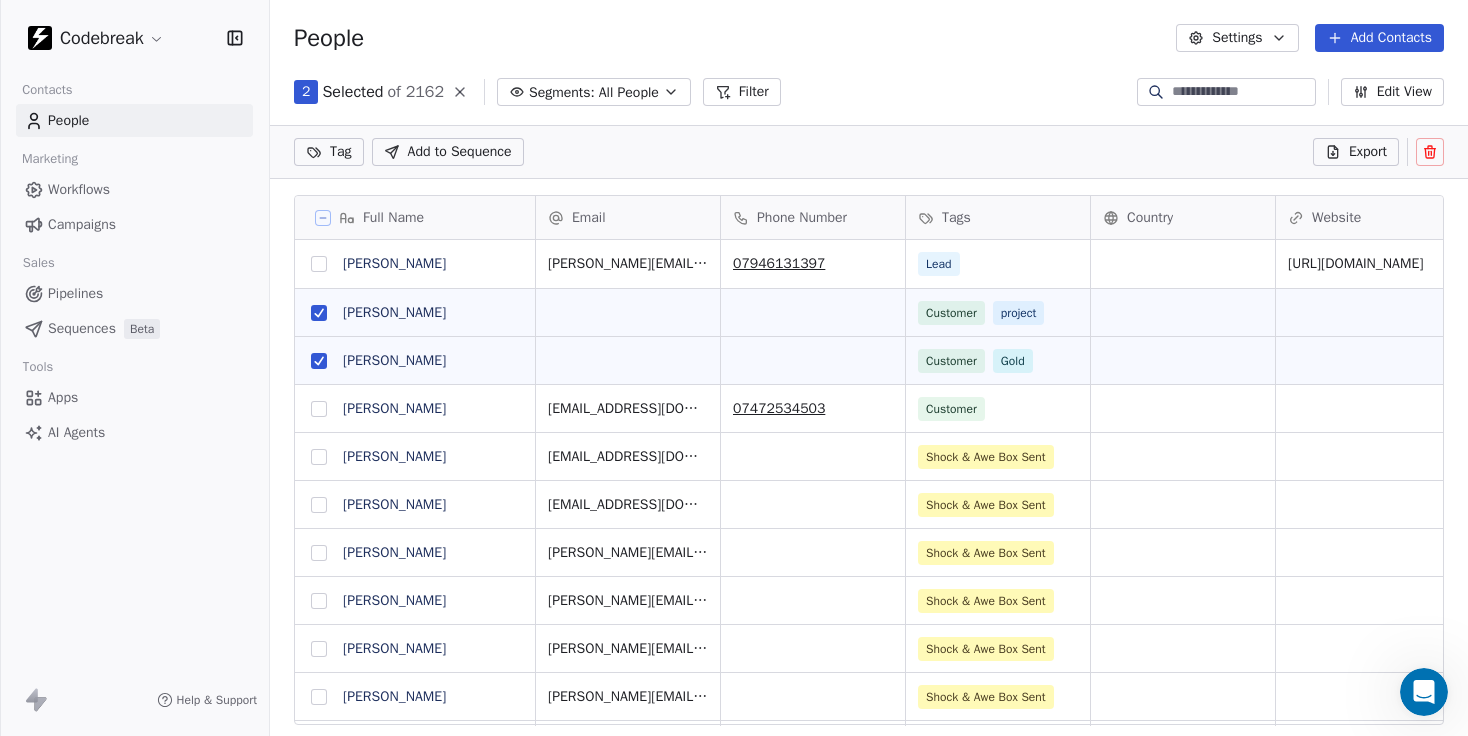 click 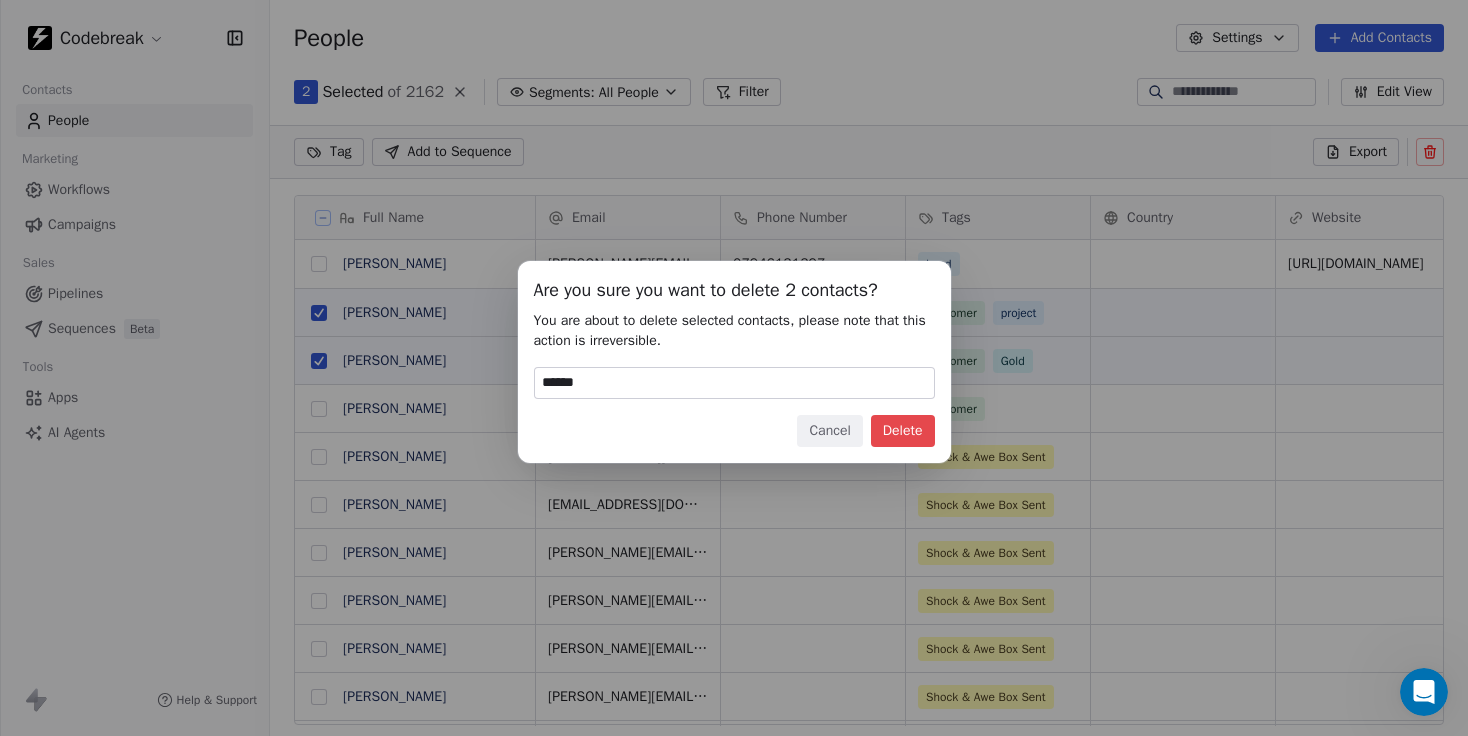 type on "******" 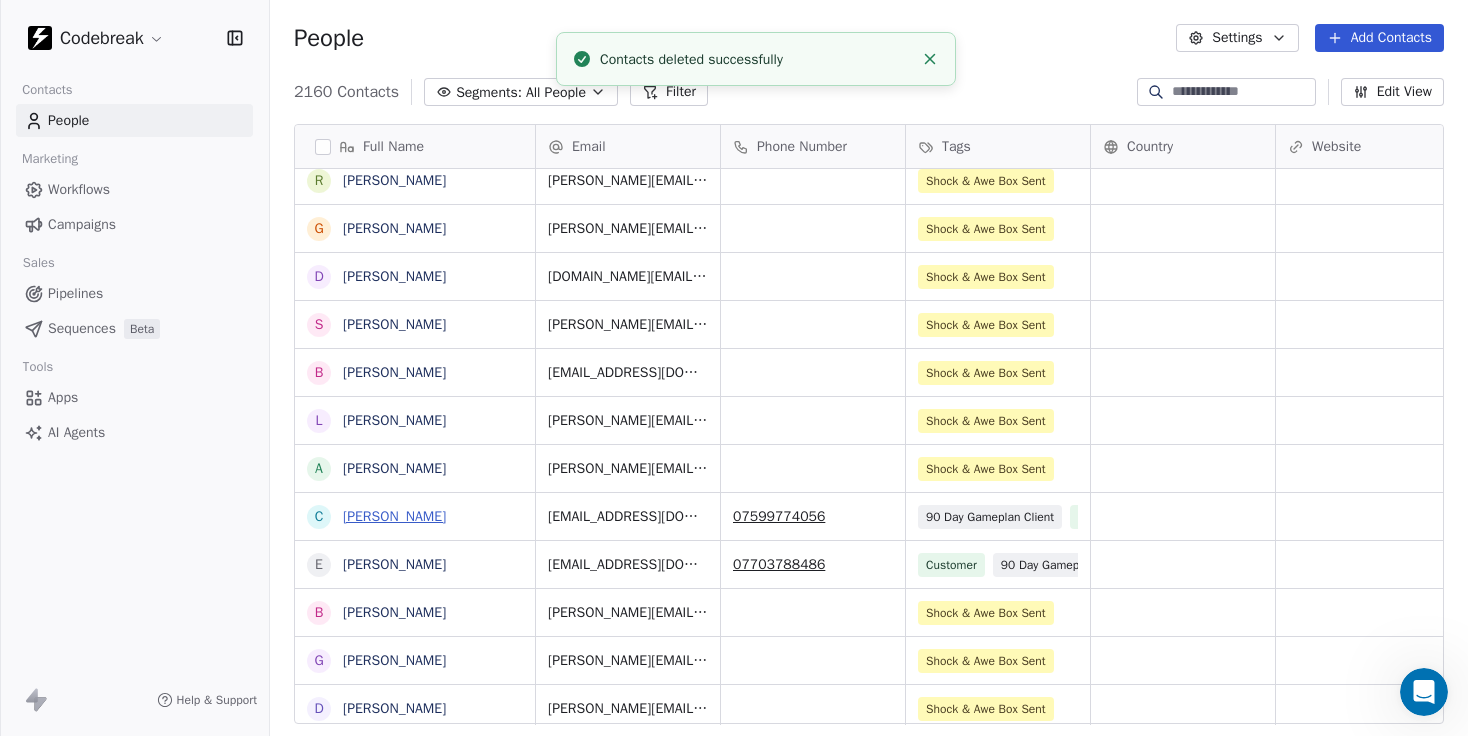 click on "[PERSON_NAME]" at bounding box center (394, 516) 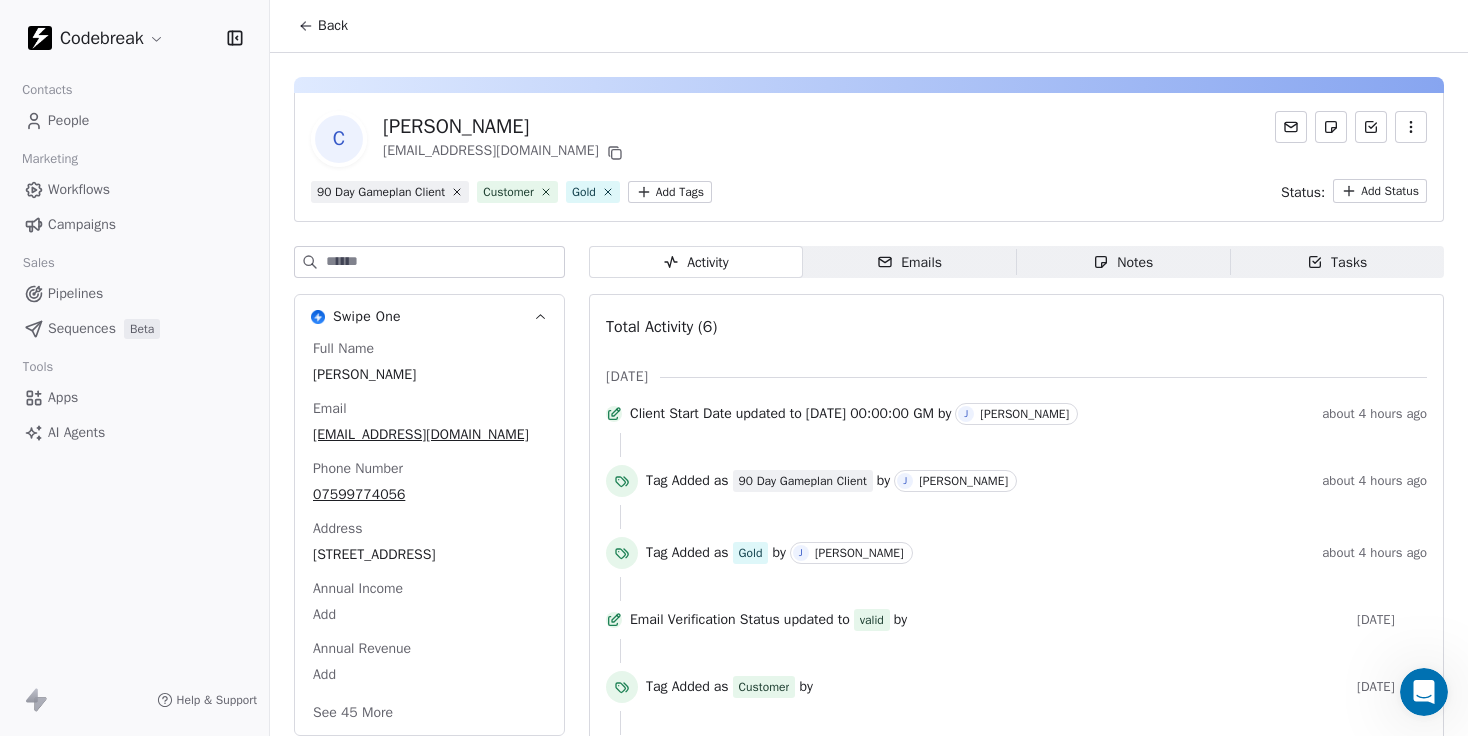 click on "Codebreak Contacts People Marketing Workflows Campaigns Sales Pipelines Sequences Beta Tools Apps AI Agents Help & Support Back C [PERSON_NAME] [PERSON_NAME][EMAIL_ADDRESS][DOMAIN_NAME] 90 Day Gameplan Client Customer Gold  Add Tags Status:   Add Status Swipe One Full Name [PERSON_NAME] Email [PERSON_NAME][EMAIL_ADDRESS][DOMAIN_NAME] Phone Number 07599774056 Address [GEOGRAPHIC_DATA], Ridingfold Lane Annual Income Add Annual Revenue Add See   45   More   Calendly Activity Activity Emails Emails   Notes   Notes Tasks Tasks Total Activity (6) [DATE] Client Start Date updated to [DATE] 00:00:00 GM by [PERSON_NAME]   about 4 hours ago Tag Added as 90 Day Gameplan Client by J [PERSON_NAME]   about 4 hours ago Tag Added as Gold by J [PERSON_NAME]   about 4 hours ago Email Verification Status updated to valid by   [DATE] Tag Added as Customer by   [DATE] Contact Created   [DATE]" at bounding box center (734, 368) 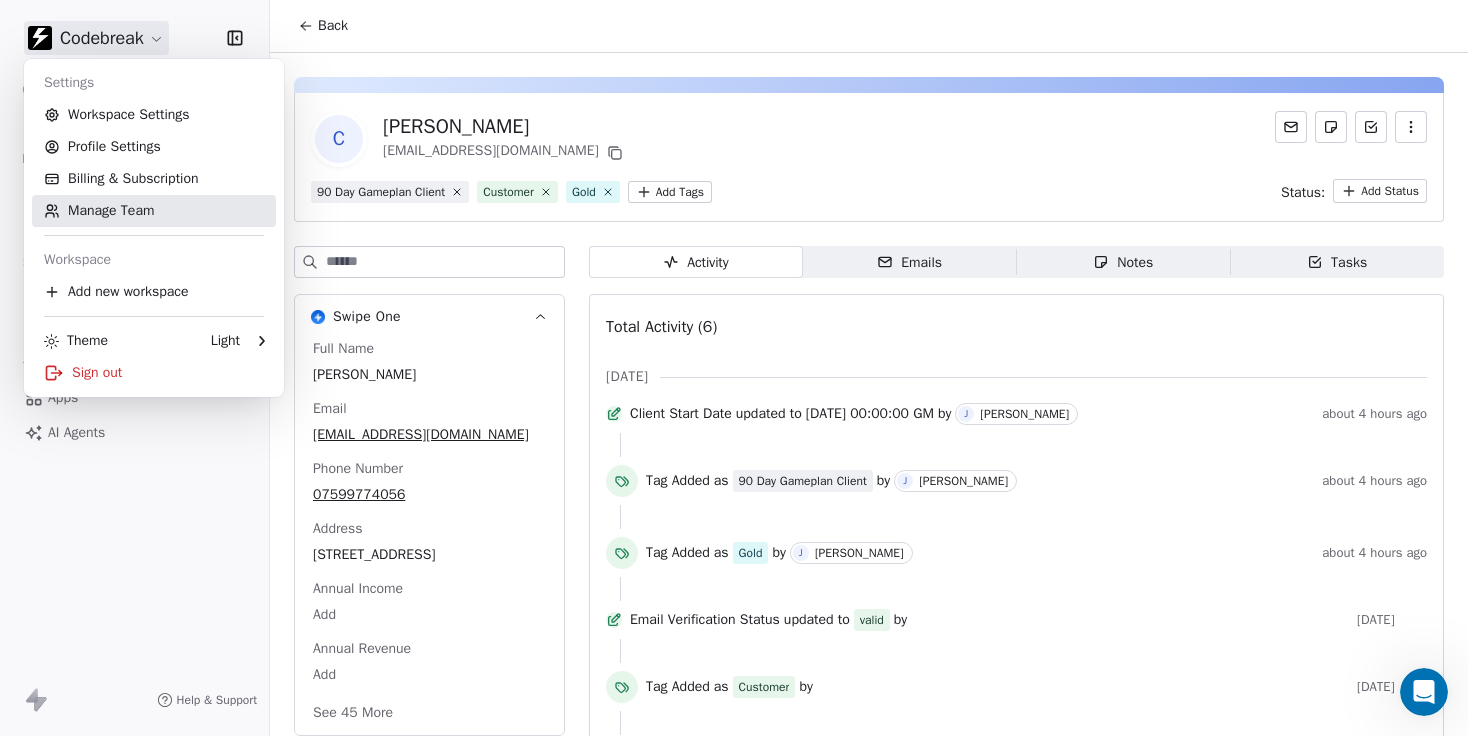 click on "Manage Team" at bounding box center [154, 211] 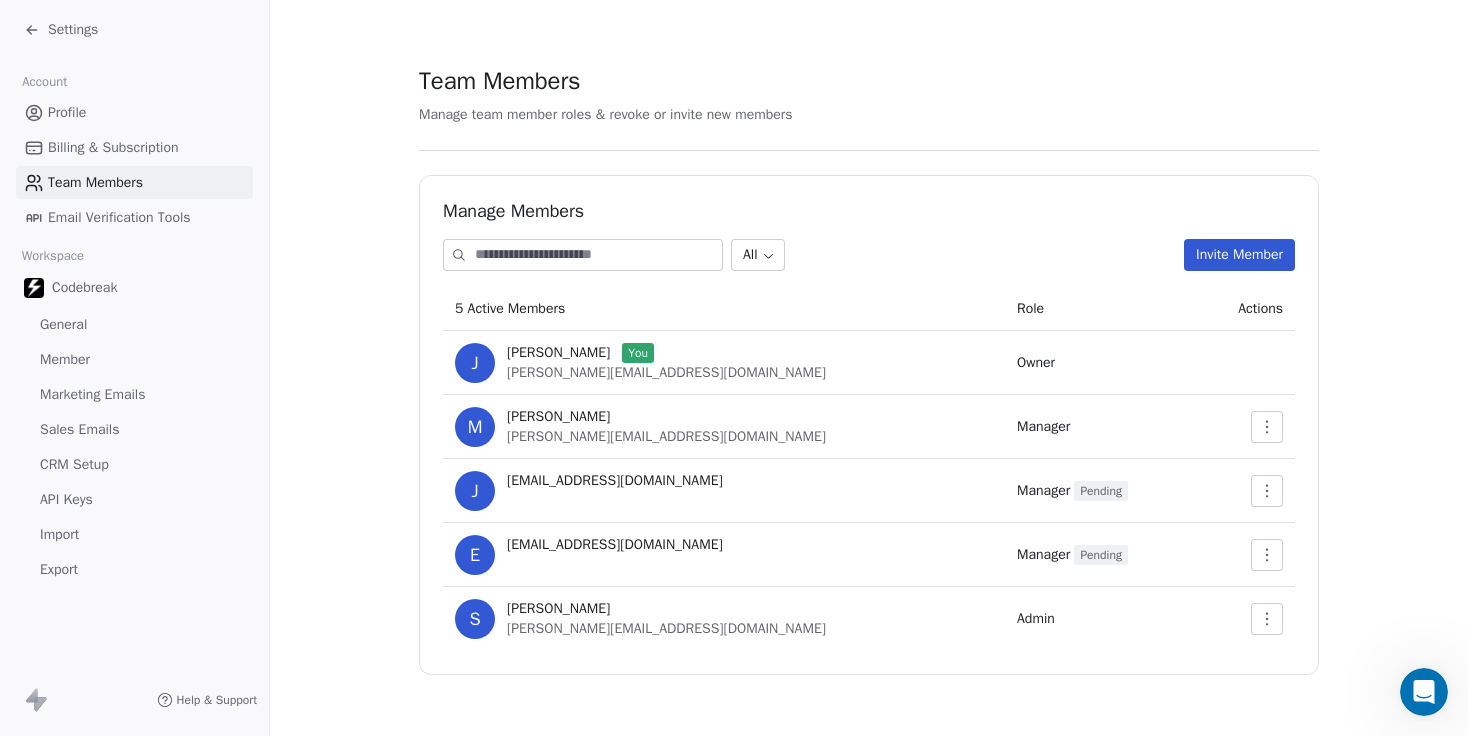 click 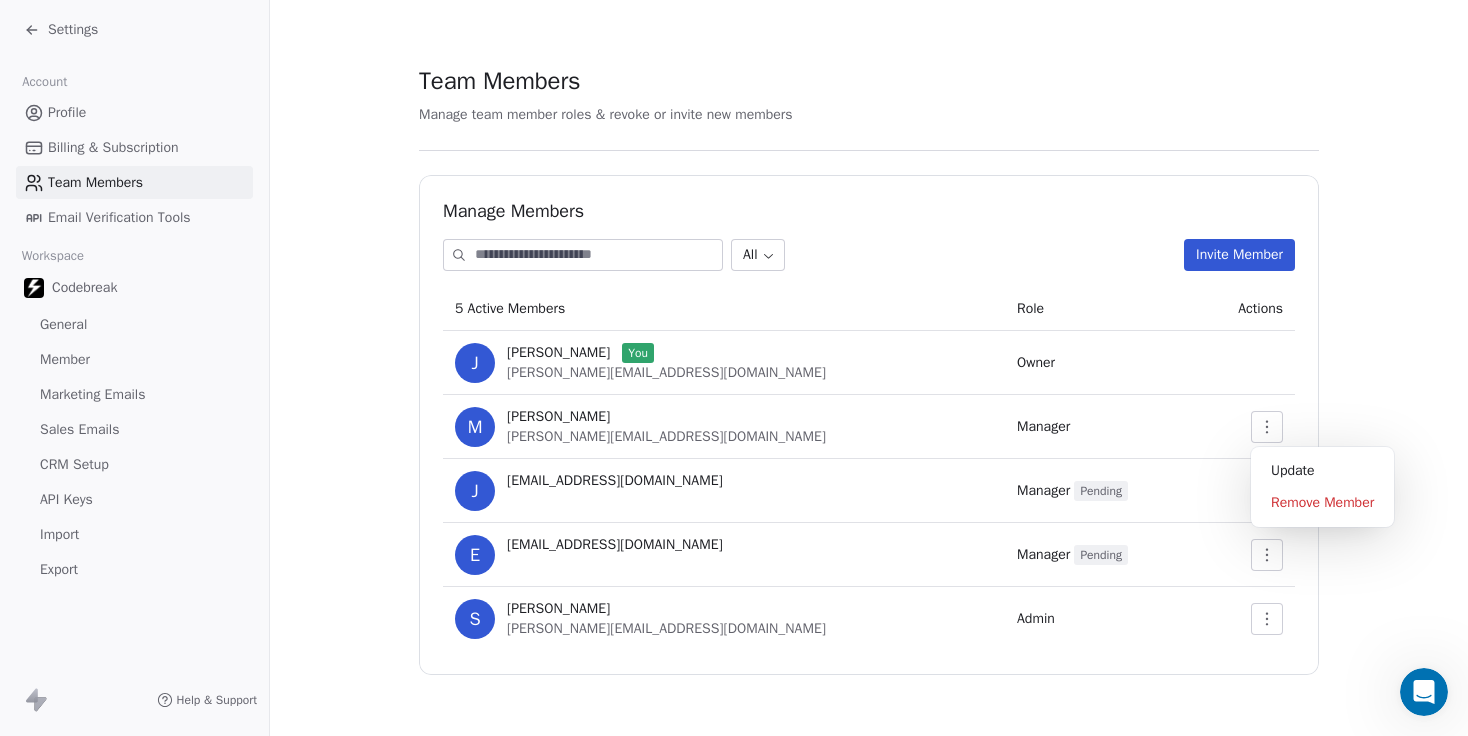 drag, startPoint x: 1356, startPoint y: 403, endPoint x: 1262, endPoint y: 393, distance: 94.53042 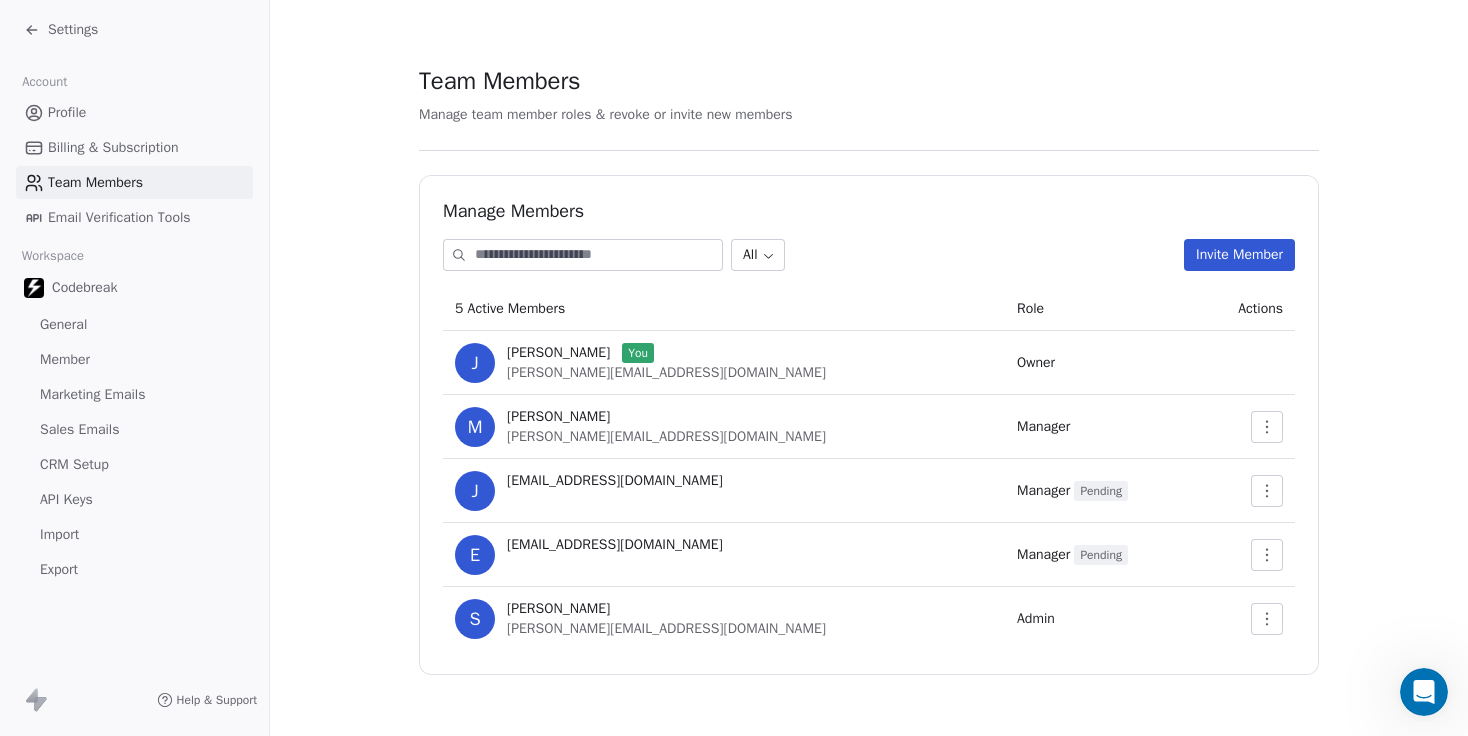 click on "Settings" at bounding box center [134, 30] 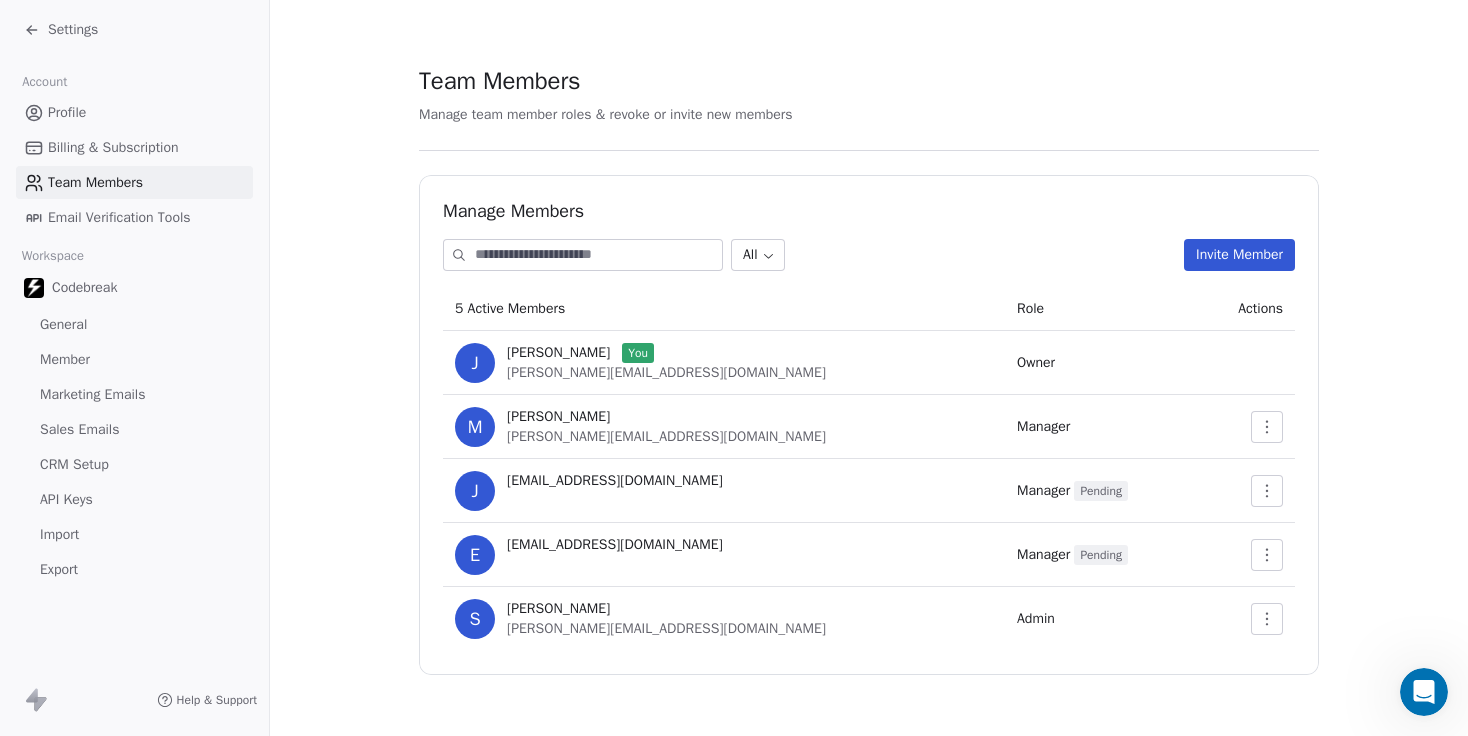 click 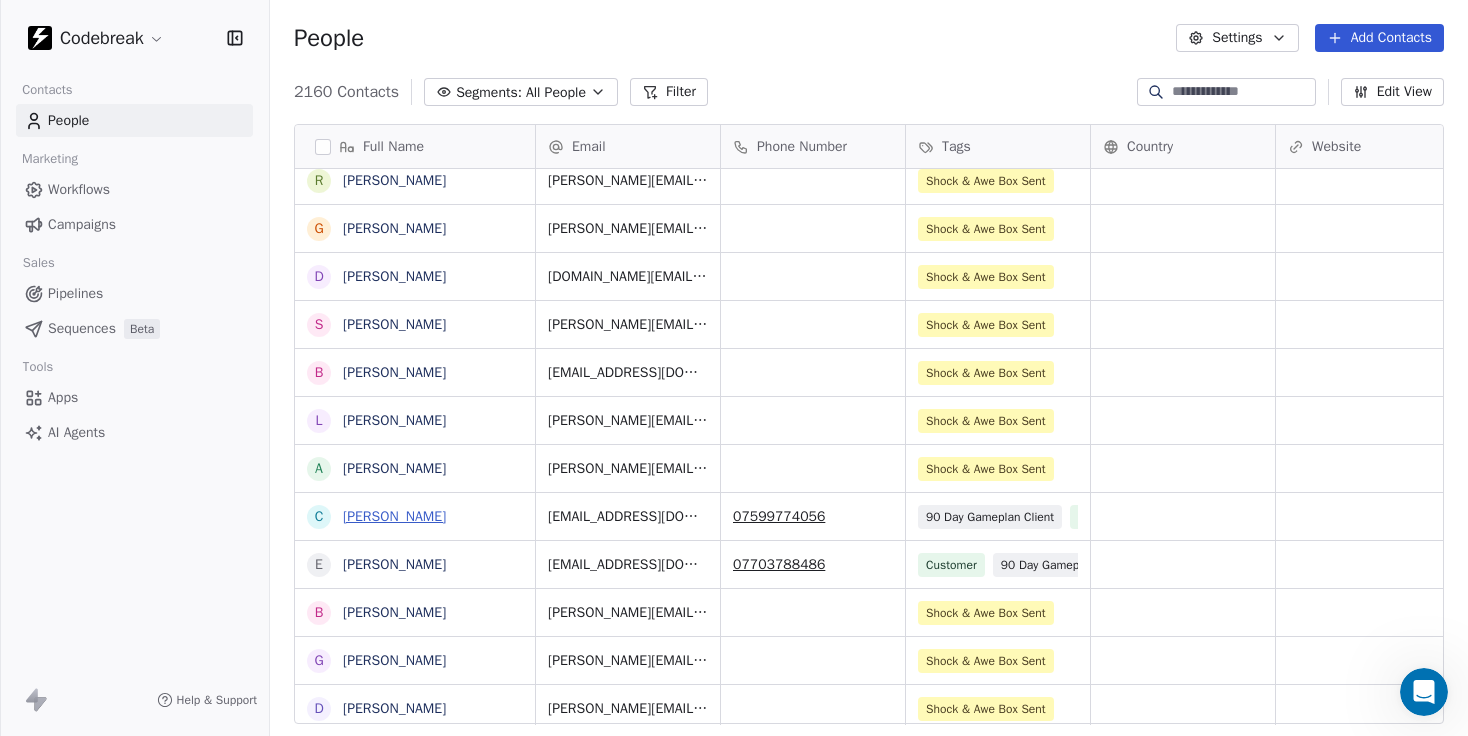 click on "[PERSON_NAME]" at bounding box center (394, 516) 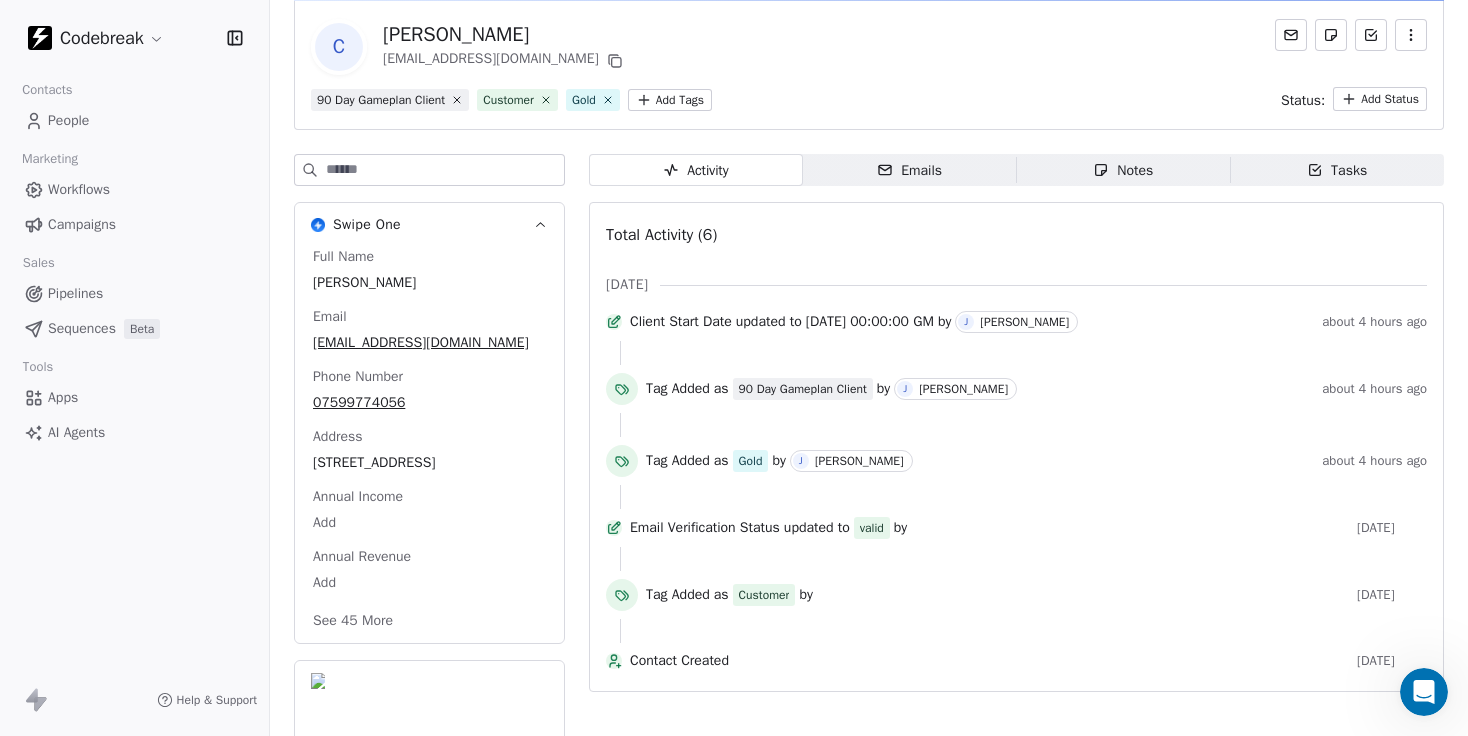 click on "Codebreak Contacts People Marketing Workflows Campaigns Sales Pipelines Sequences Beta Tools Apps AI Agents Help & Support Back C [PERSON_NAME] [PERSON_NAME][EMAIL_ADDRESS][DOMAIN_NAME] 90 Day Gameplan Client Customer Gold  Add Tags Status:   Add Status Swipe One Full Name [PERSON_NAME] Email [PERSON_NAME][EMAIL_ADDRESS][DOMAIN_NAME] Phone Number 07599774056 Address [GEOGRAPHIC_DATA], Ridingfold Lane Annual Income Add Annual Revenue Add See   45   More   Calendly Activity Activity Emails Emails   Notes   Notes Tasks Tasks Total Activity (6) [DATE] Client Start Date updated to [DATE] 00:00:00 GM by [PERSON_NAME]   about 4 hours ago Tag Added as 90 Day Gameplan Client by J [PERSON_NAME]   about 4 hours ago Tag Added as Gold by J [PERSON_NAME]   about 4 hours ago Email Verification Status updated to valid by   [DATE] Tag Added as Customer by   [DATE] Contact Created   [DATE]" at bounding box center (734, 368) 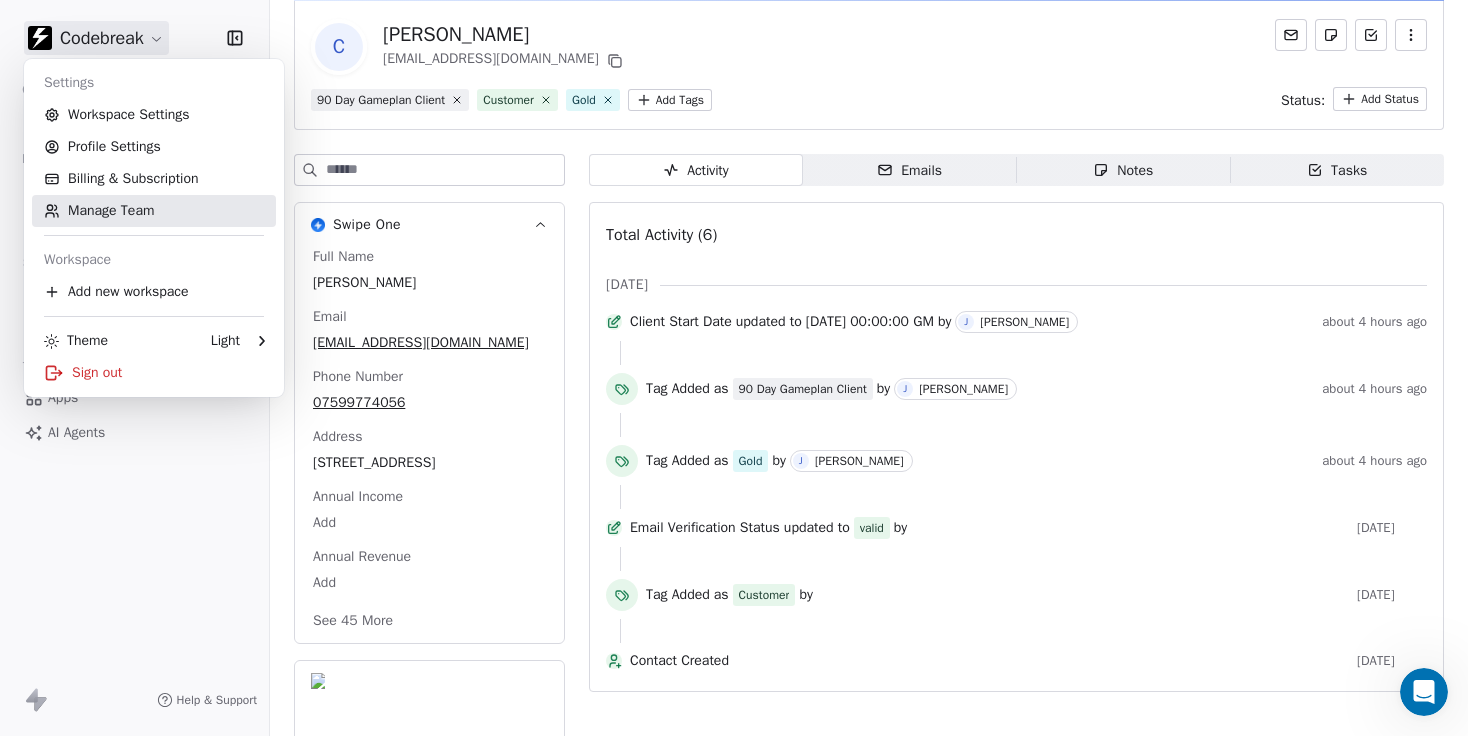 click on "Manage Team" at bounding box center [154, 211] 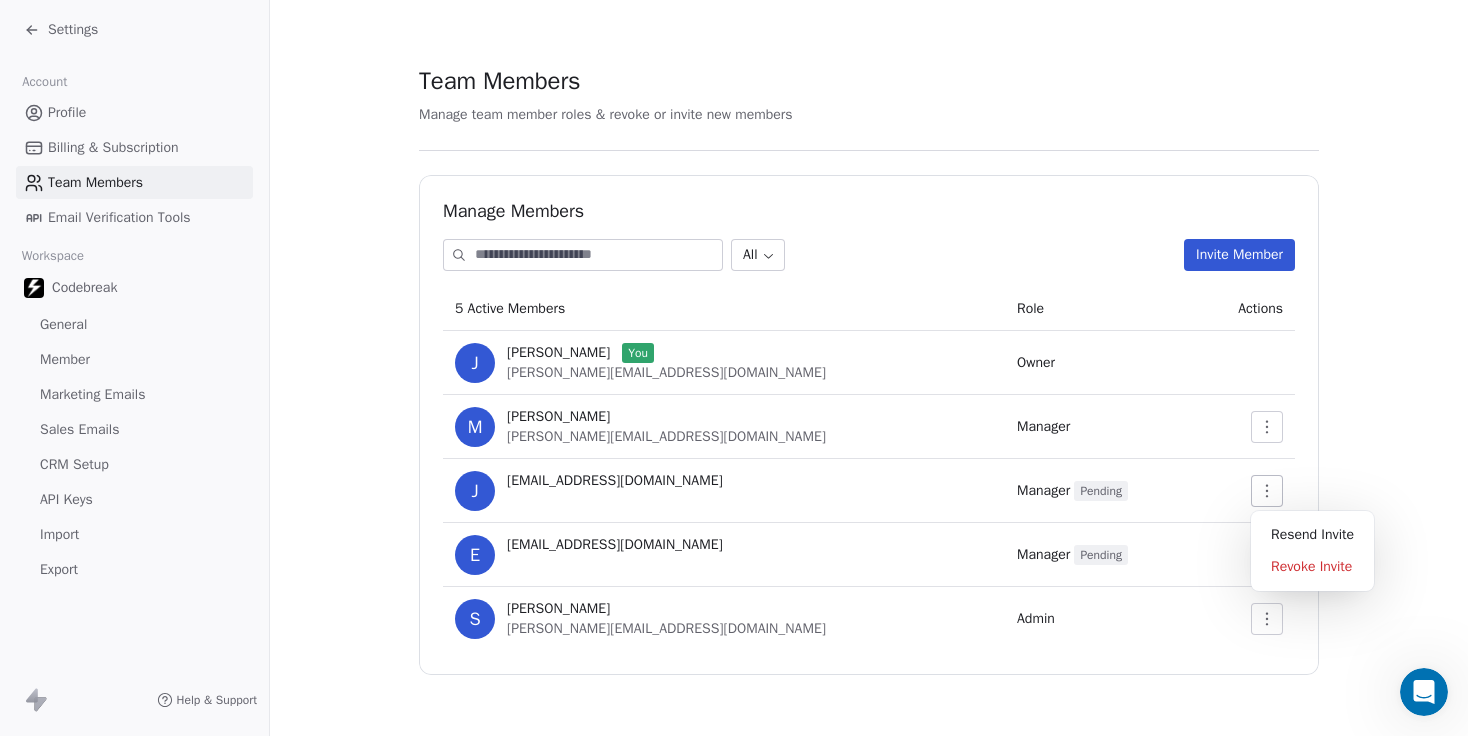 click 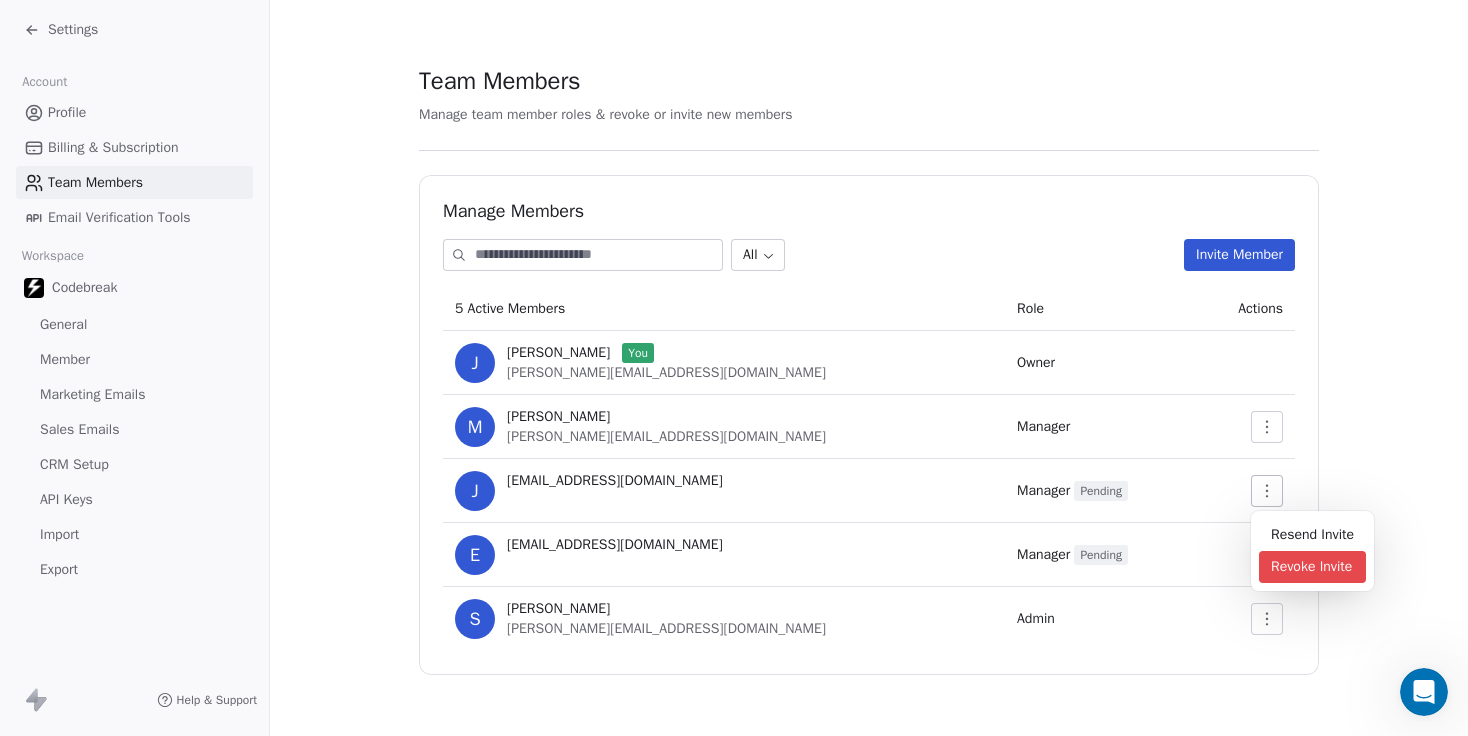 click on "Revoke Invite" at bounding box center [1312, 567] 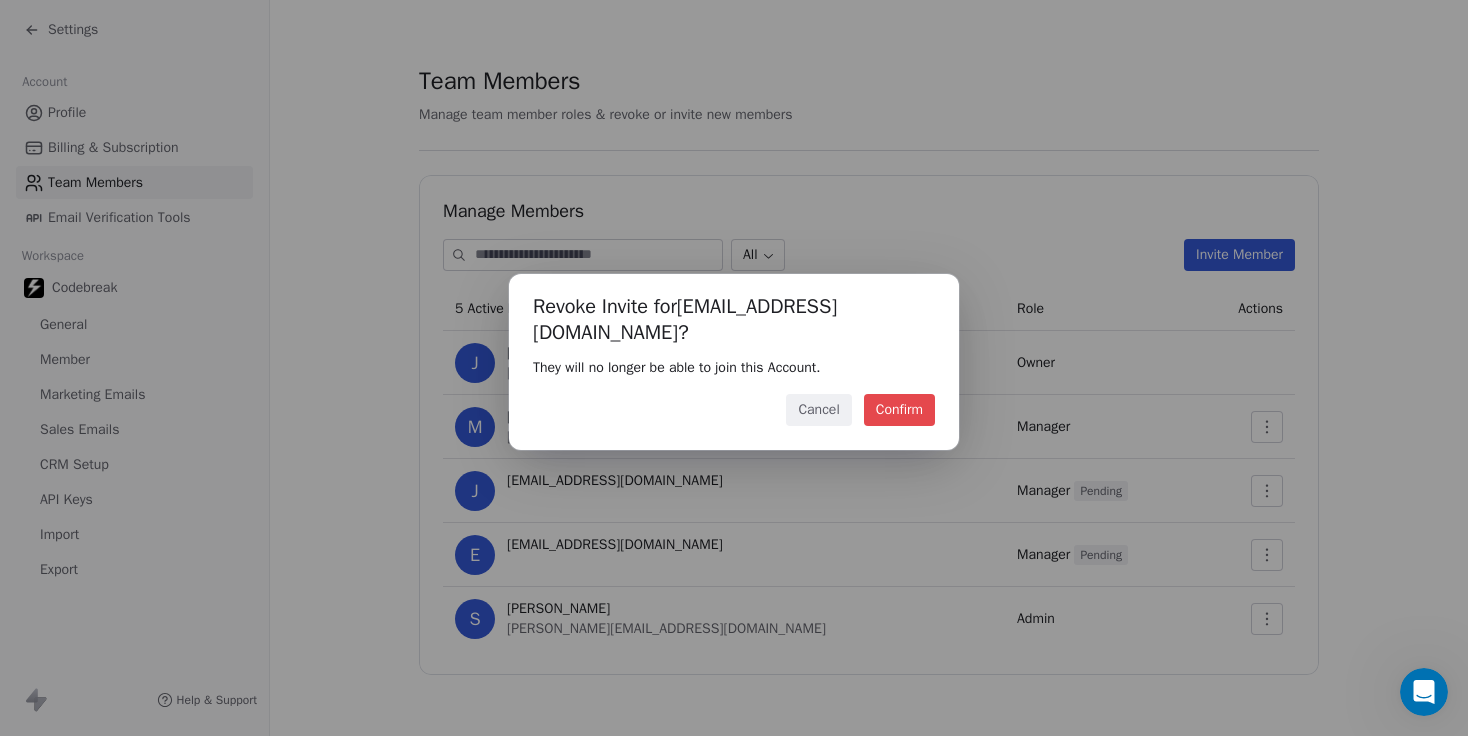 click on "Confirm" at bounding box center [899, 410] 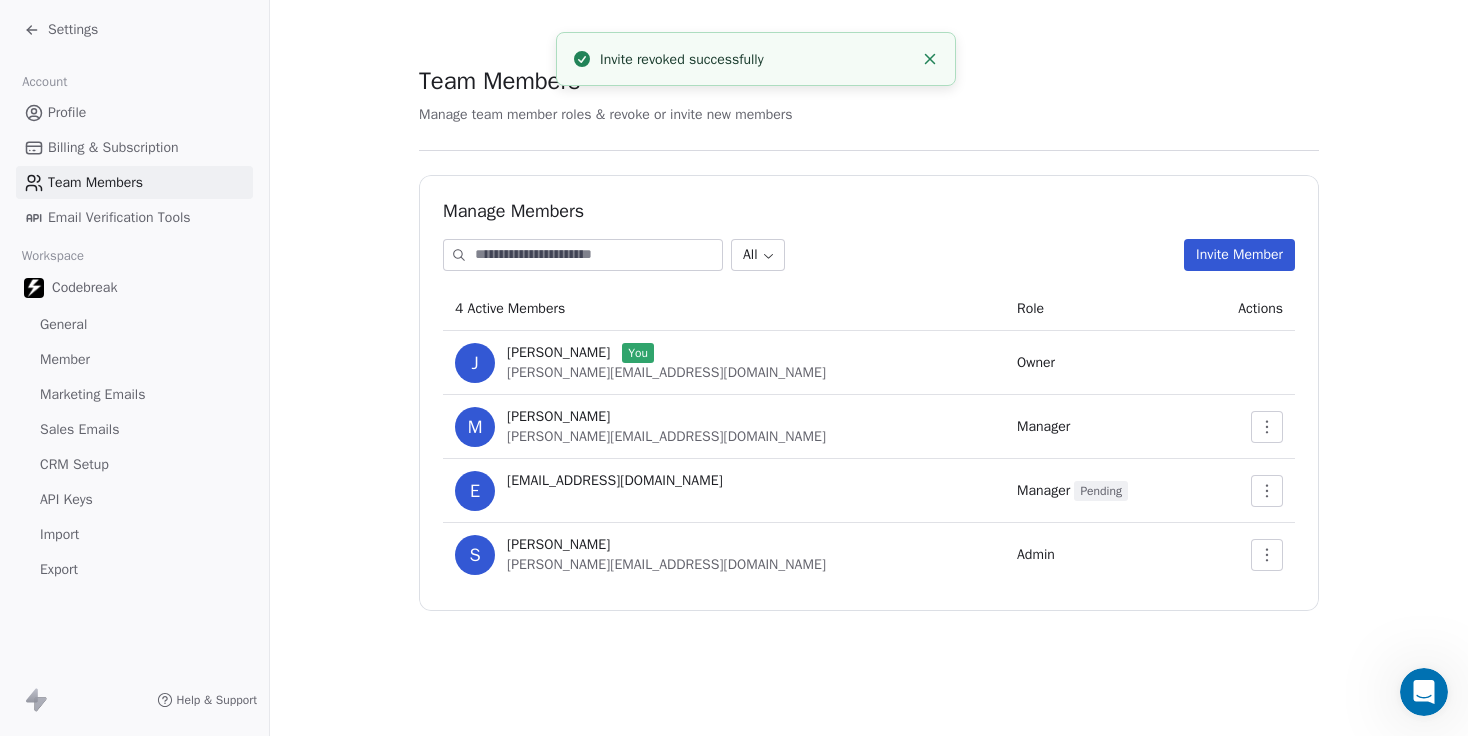 click 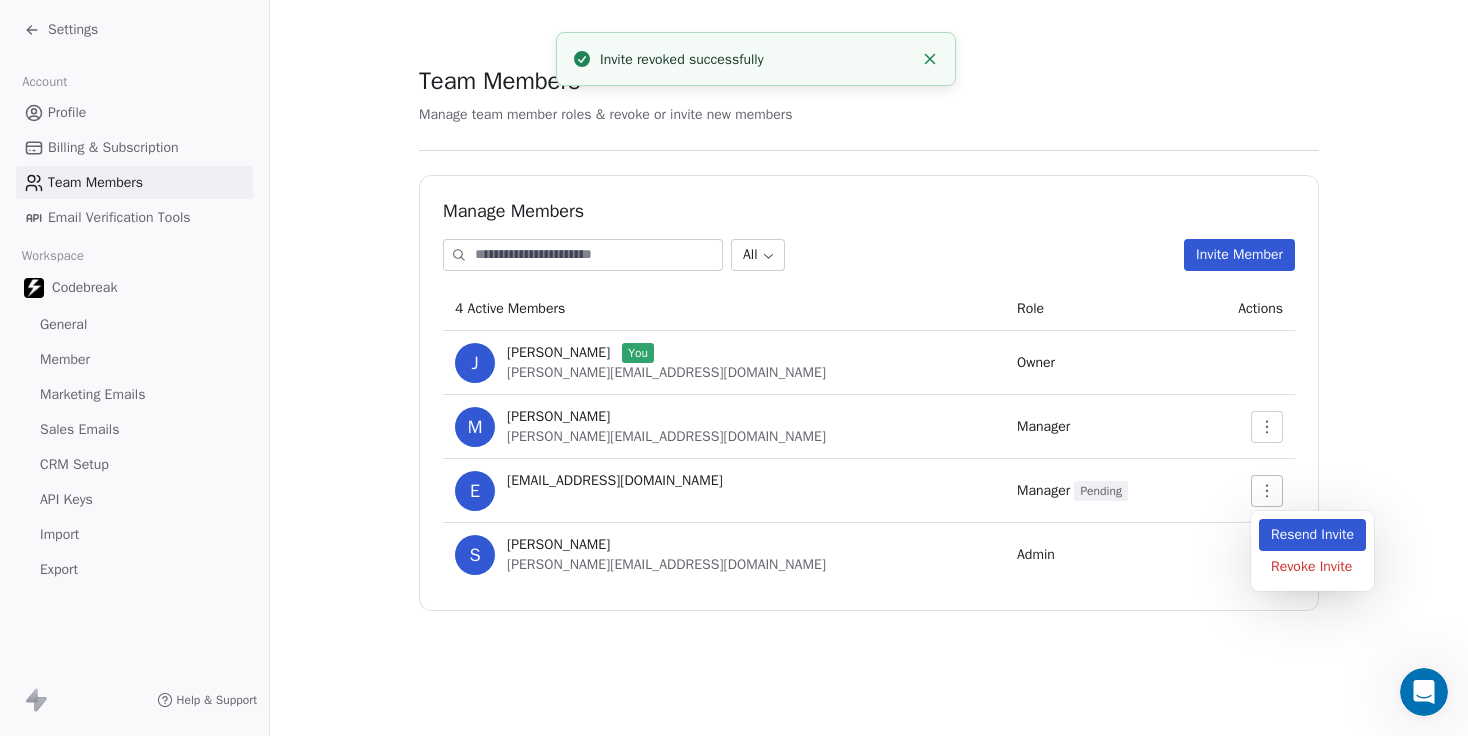 click on "Resend Invite" at bounding box center [1312, 535] 